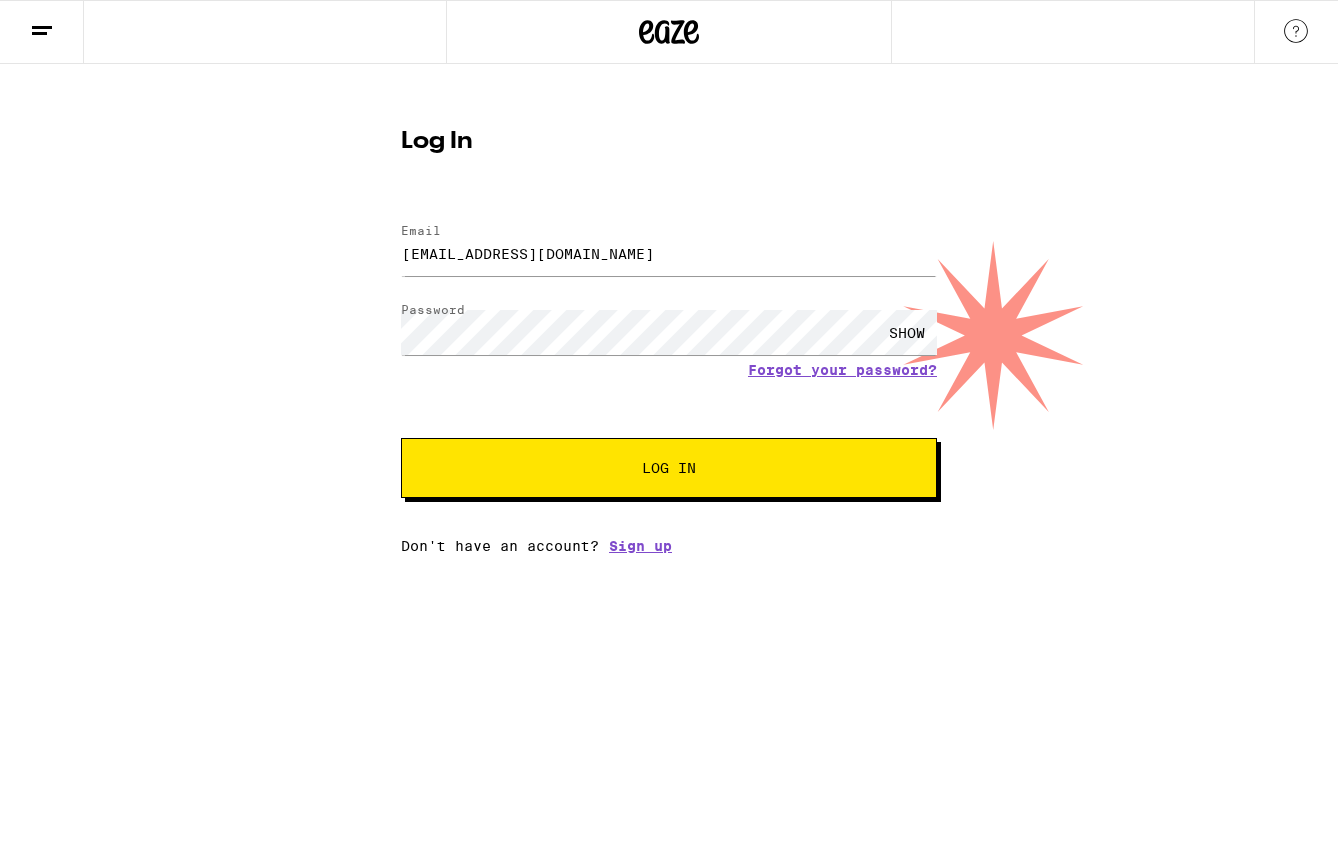 scroll, scrollTop: 0, scrollLeft: 0, axis: both 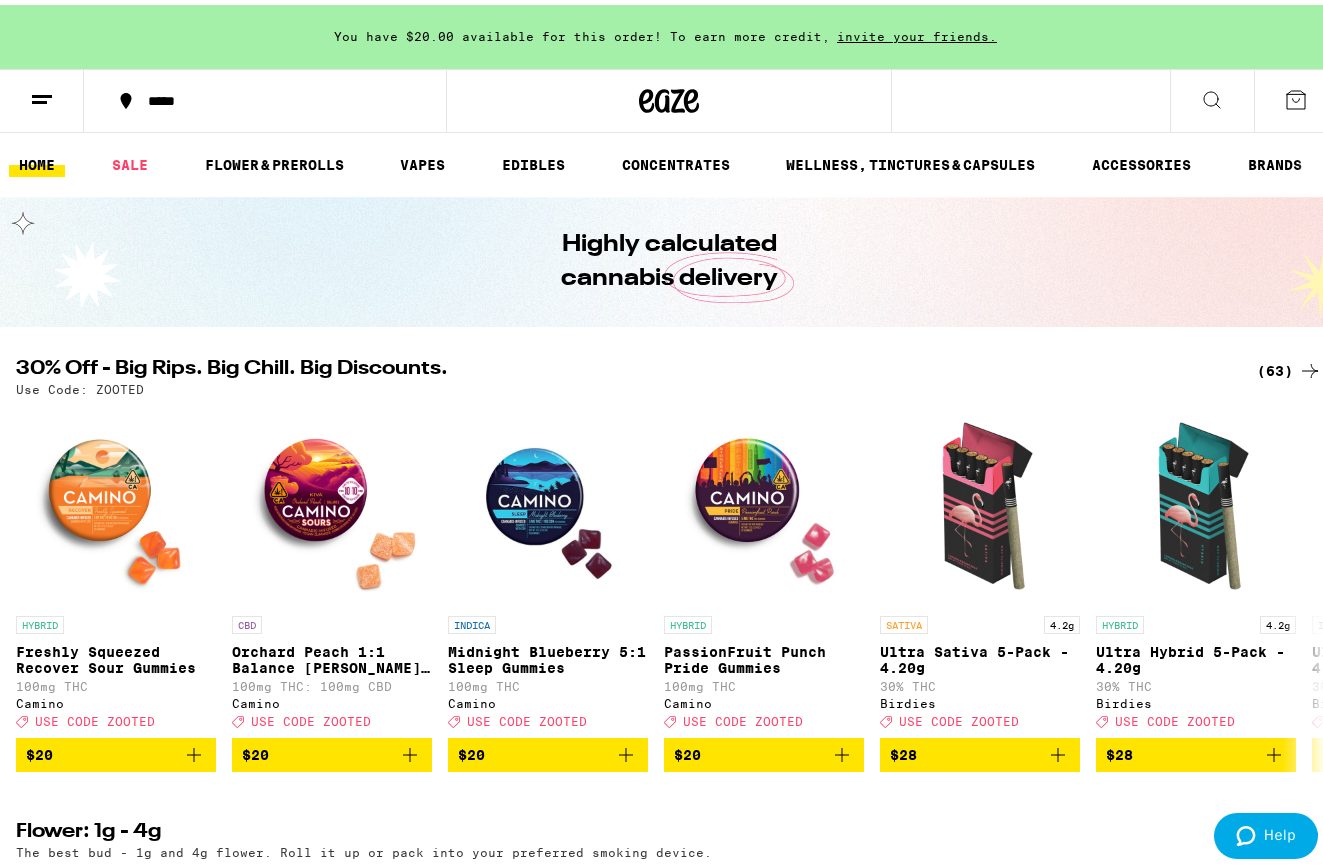 click at bounding box center [1296, 96] 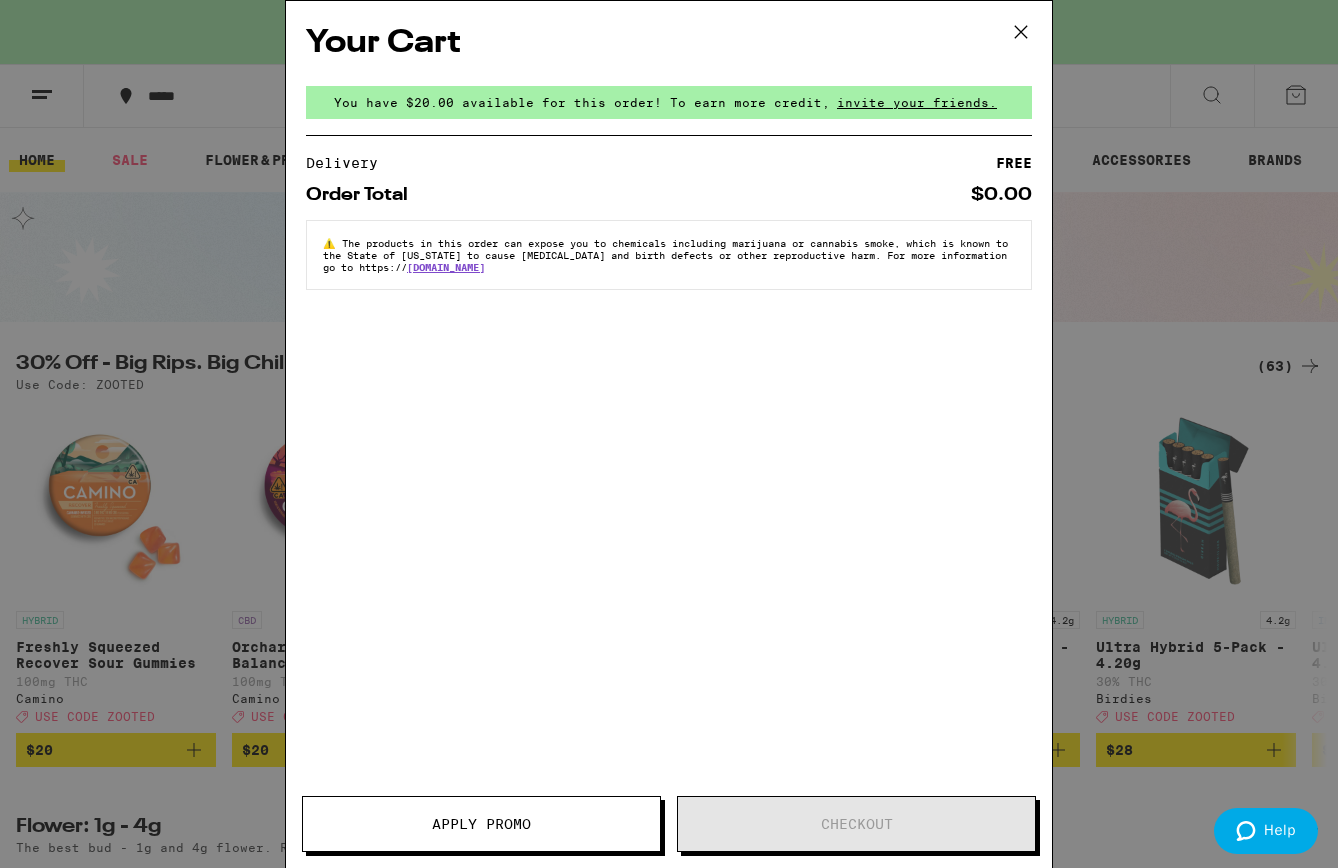 click on "Your Cart You have $20.00 available for this order! To earn more credit, invite your friends. Delivery FREE Order Total $0.00 ⚠️ The products in this order can expose you to chemicals including marijuana or cannabis smoke, which is known to the State of [US_STATE] to cause [MEDICAL_DATA] and birth defects or other reproductive harm. For more information go to https:// [DOMAIN_NAME] Apply Promo Checkout" at bounding box center [669, 434] 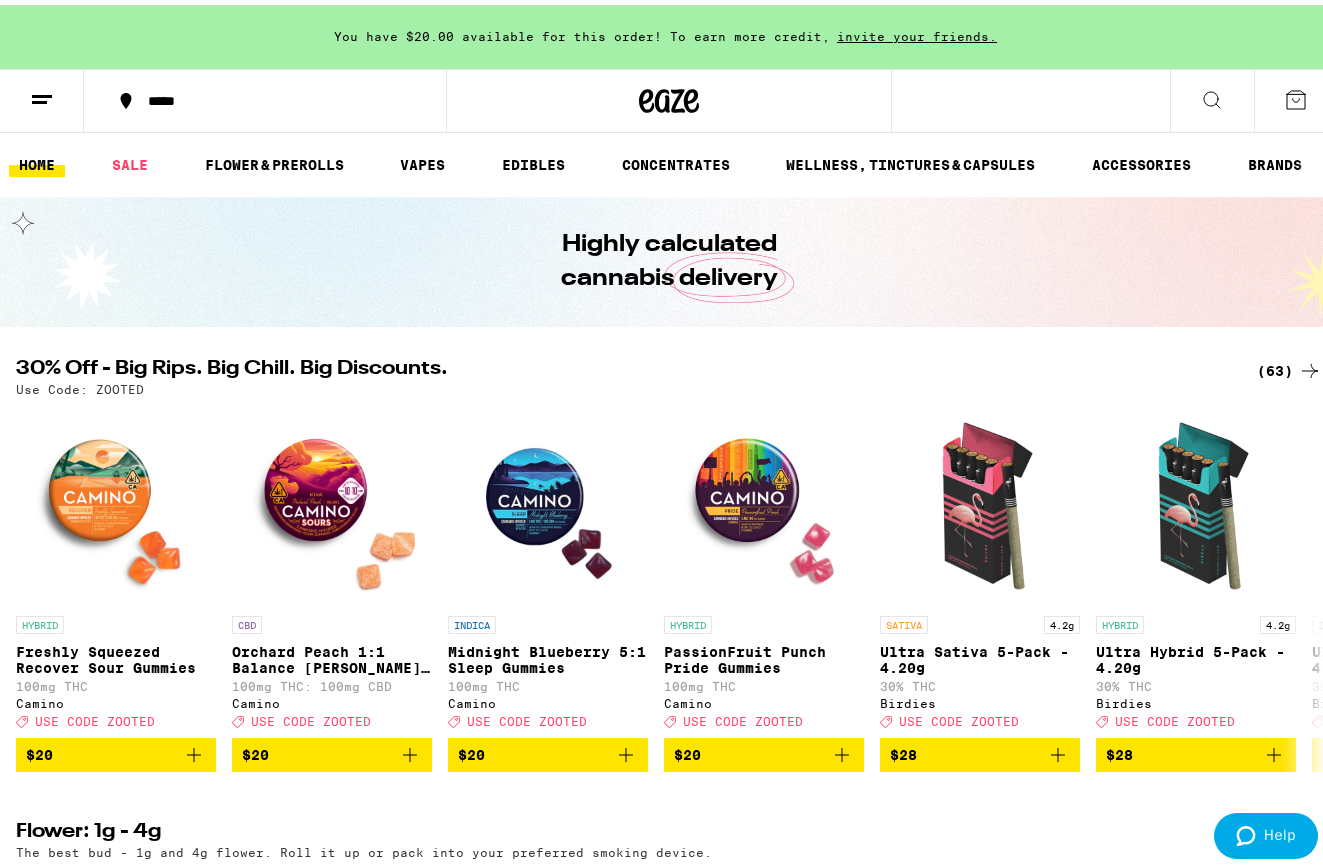scroll, scrollTop: 0, scrollLeft: 0, axis: both 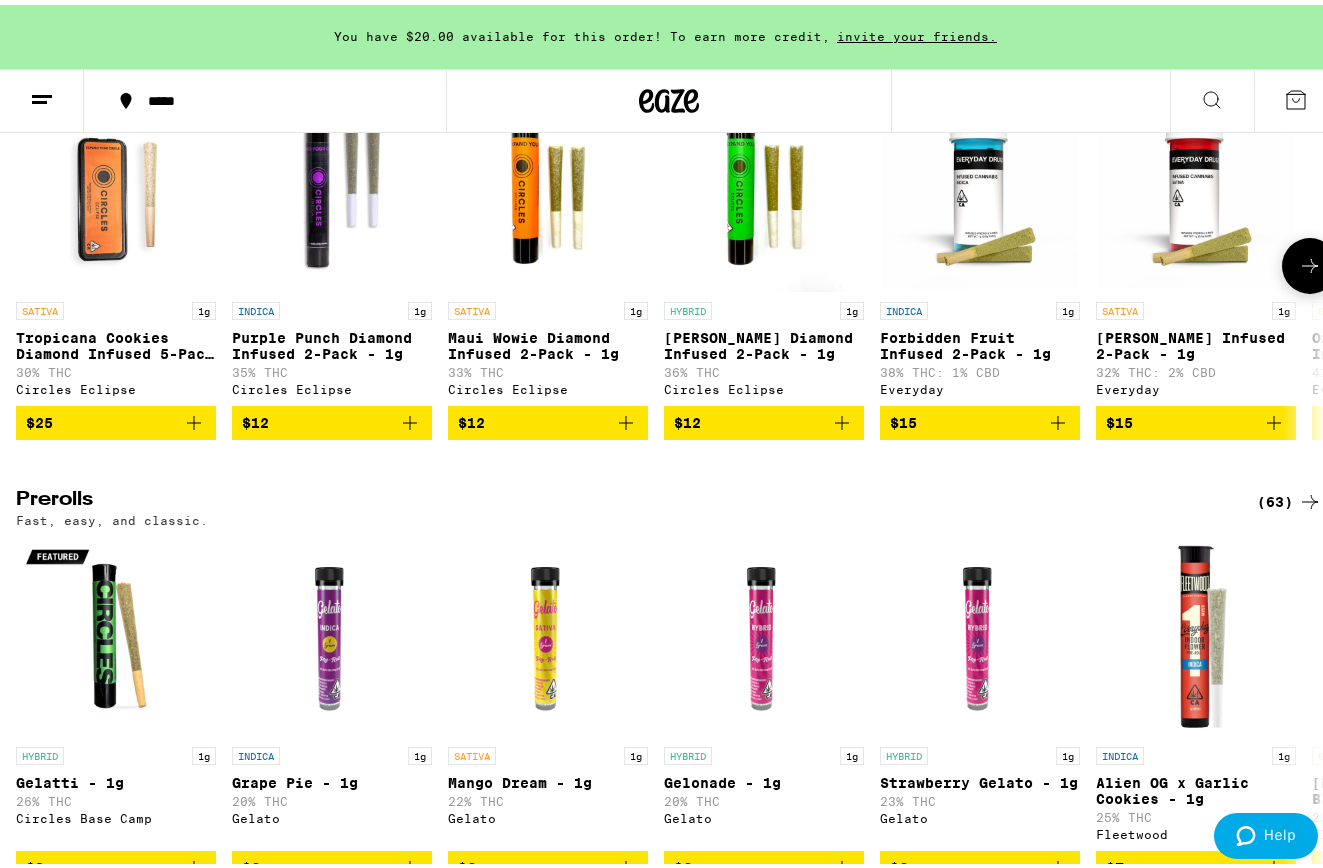 type 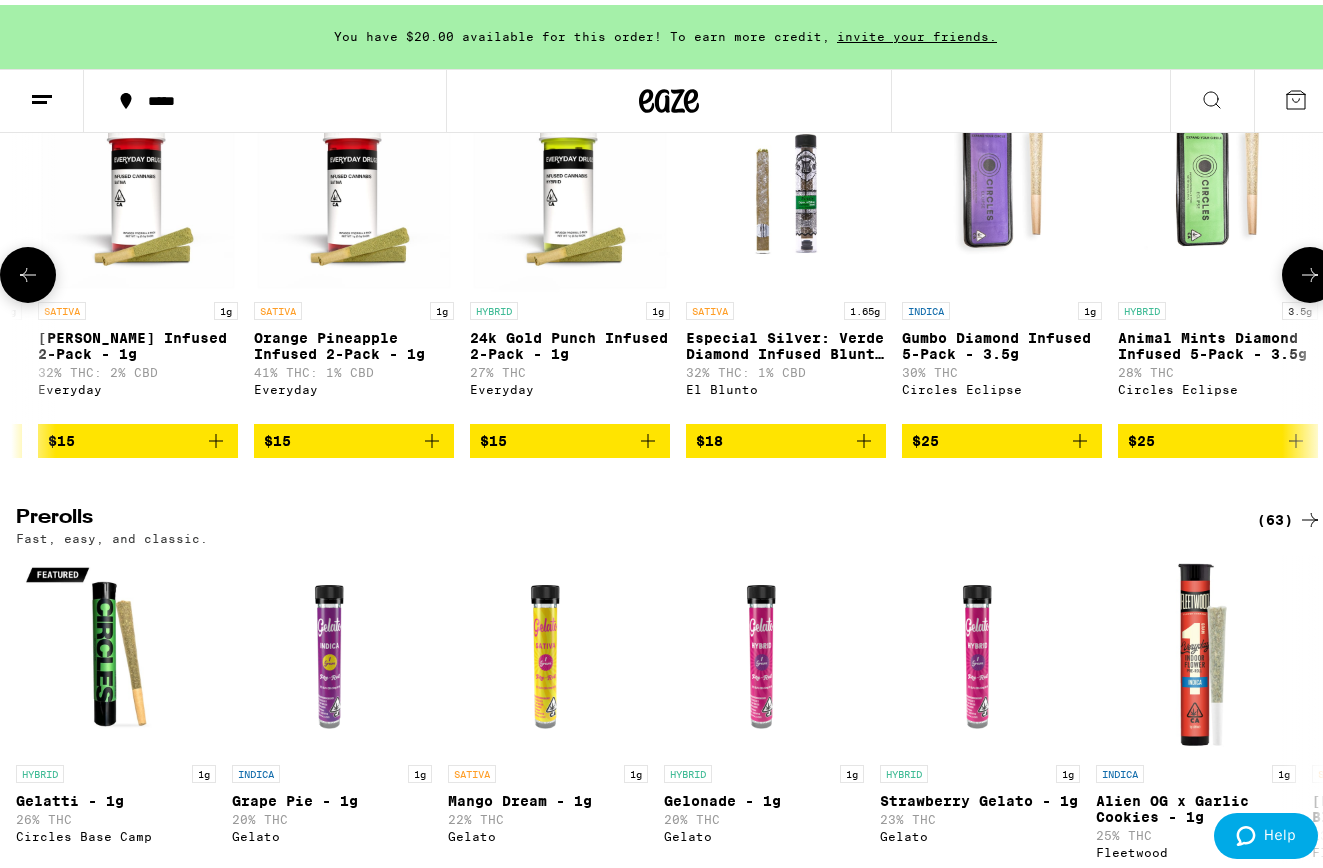 scroll, scrollTop: 0, scrollLeft: 1073, axis: horizontal 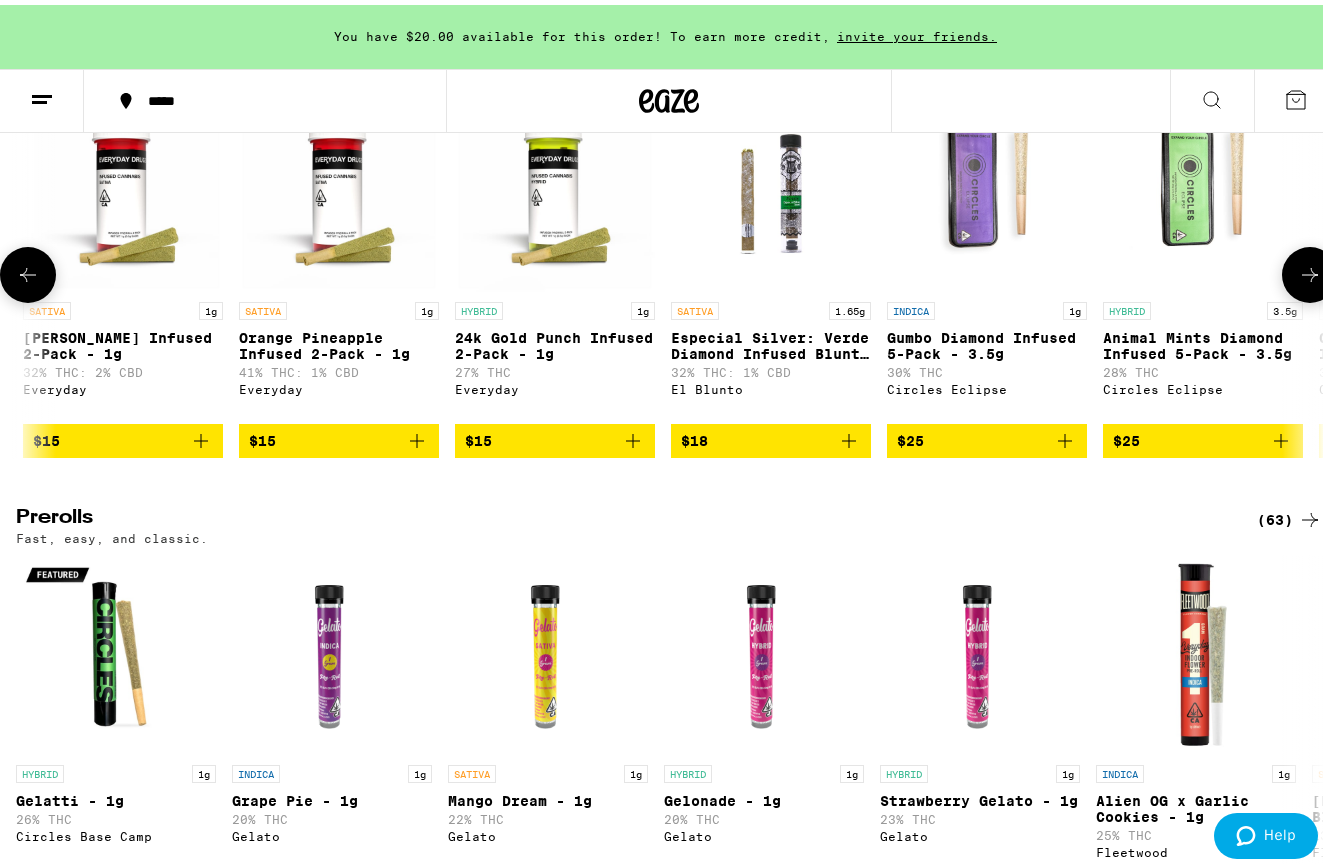 click 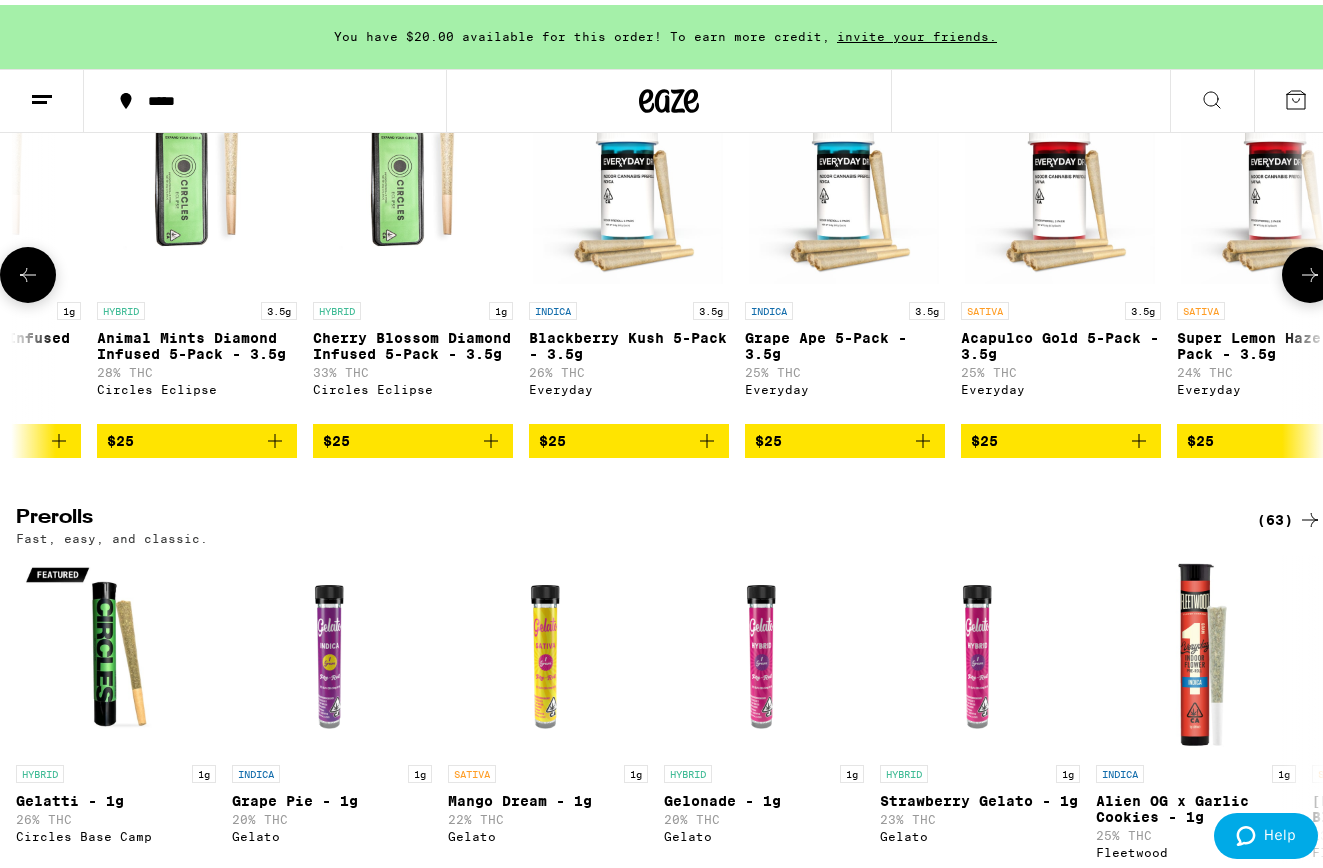 scroll, scrollTop: 0, scrollLeft: 2146, axis: horizontal 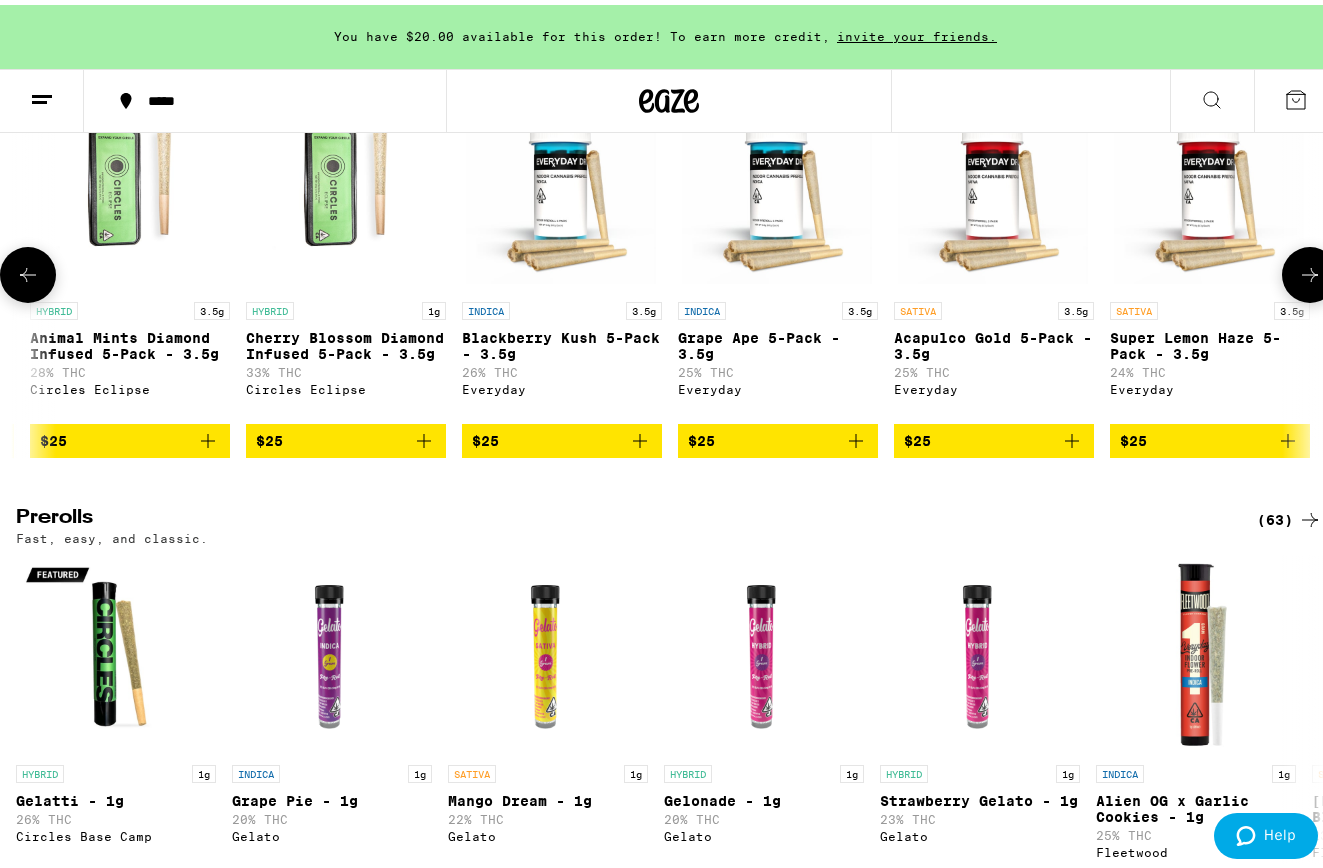 click 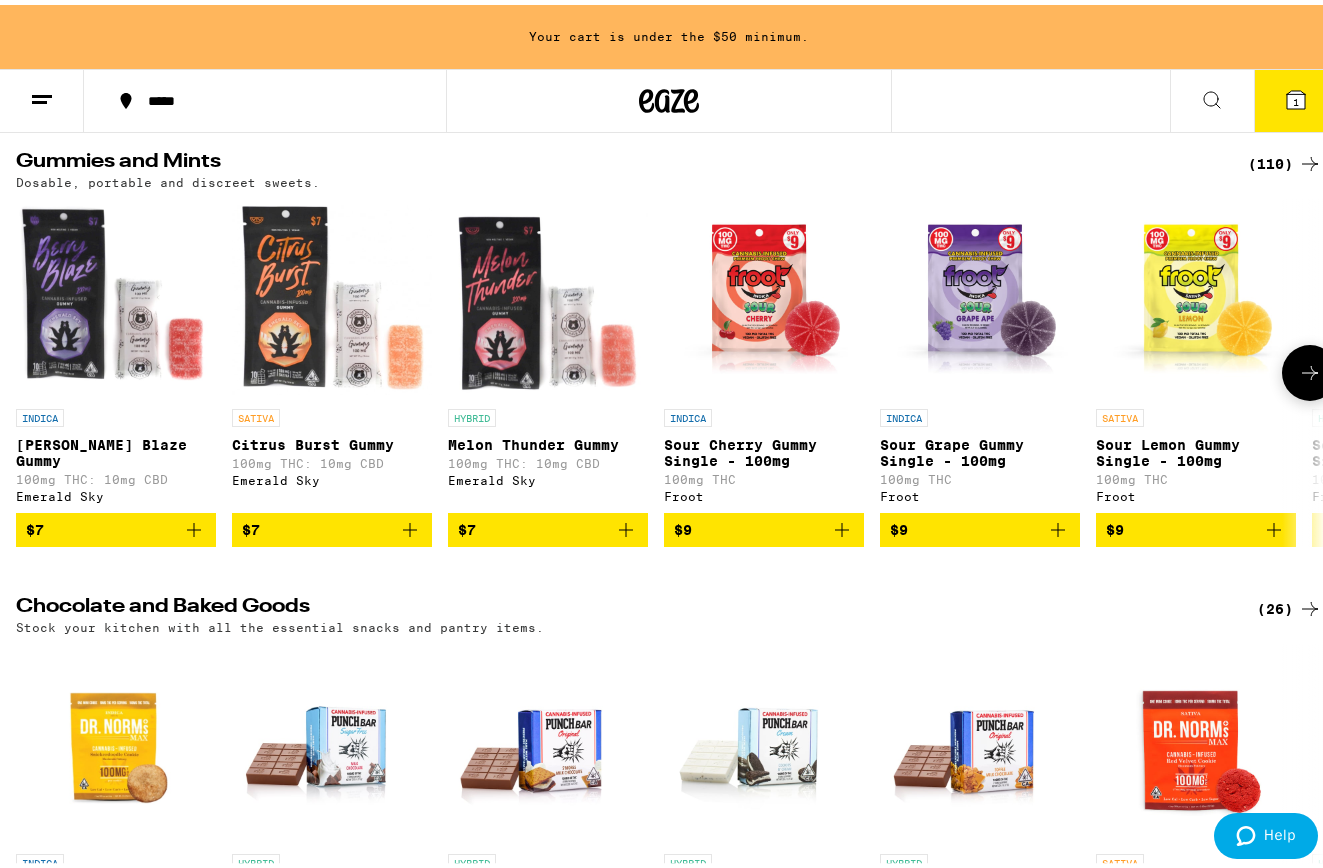 scroll, scrollTop: 4900, scrollLeft: 0, axis: vertical 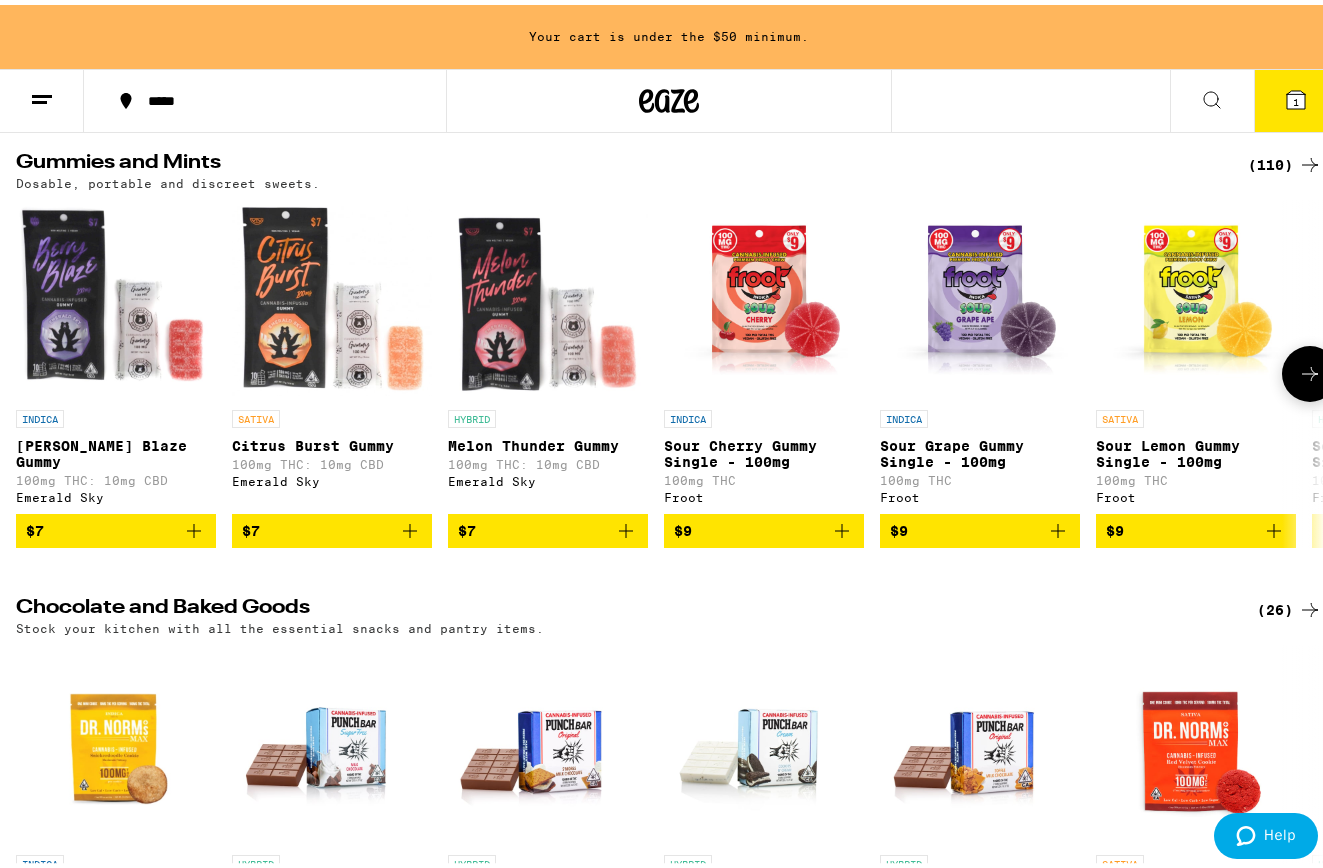 click 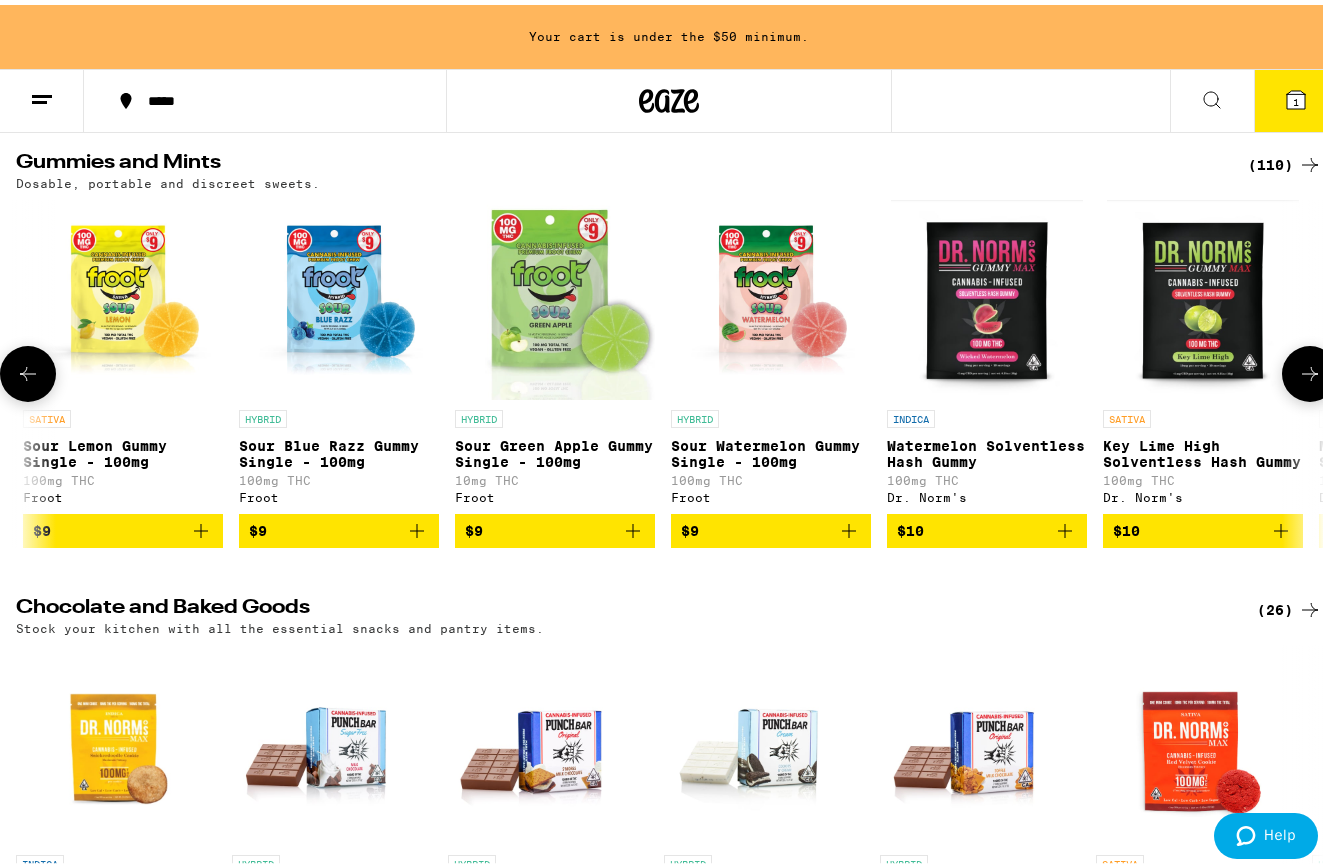 click 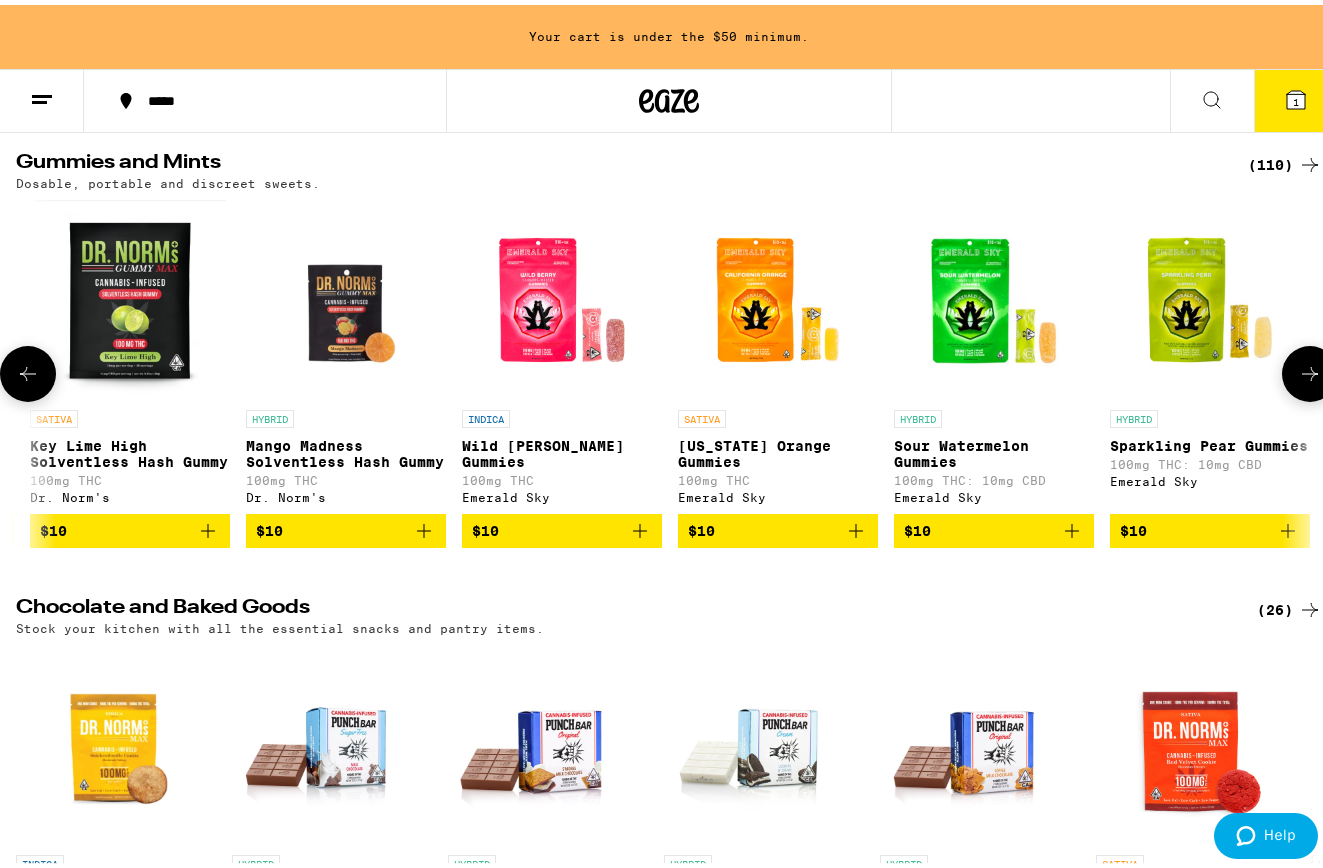 click 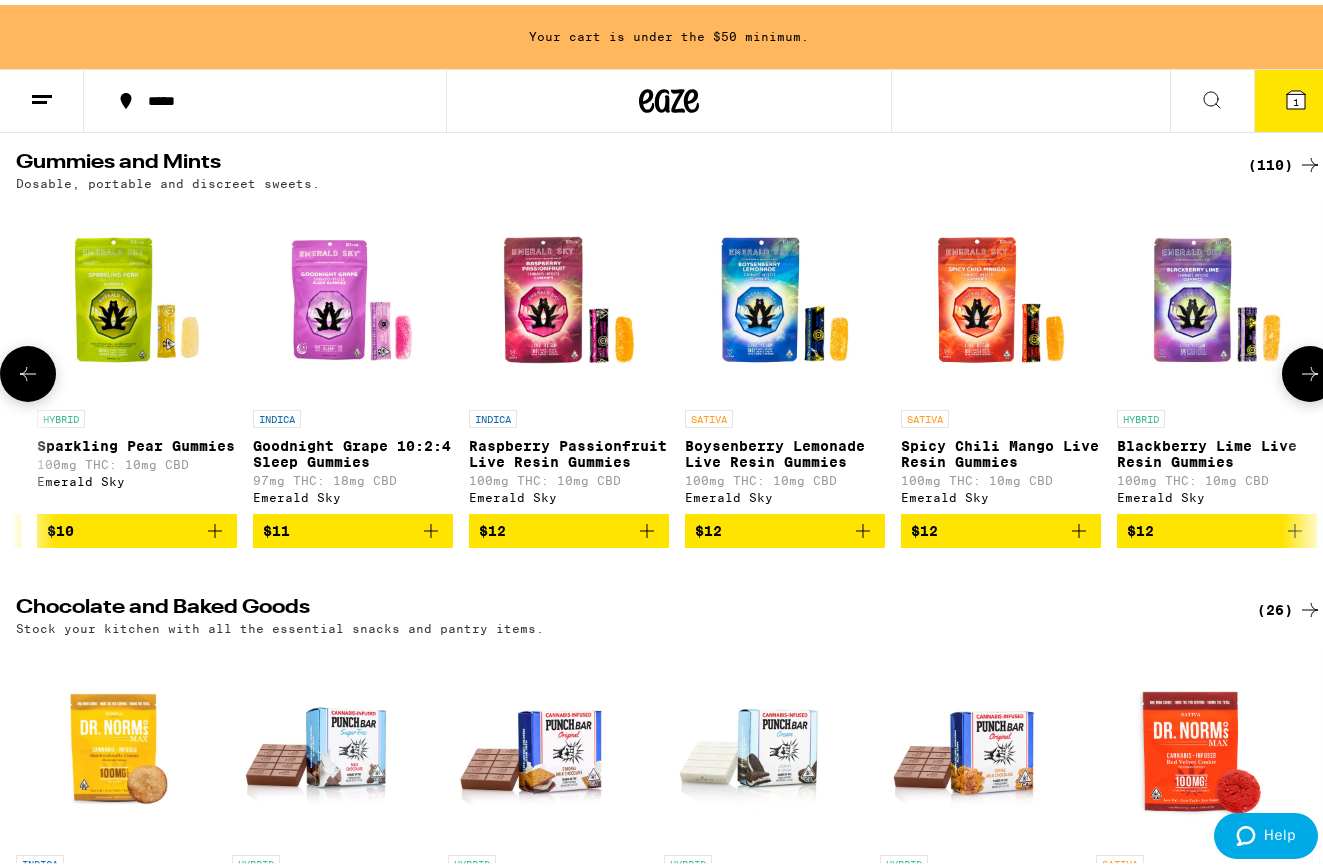 click 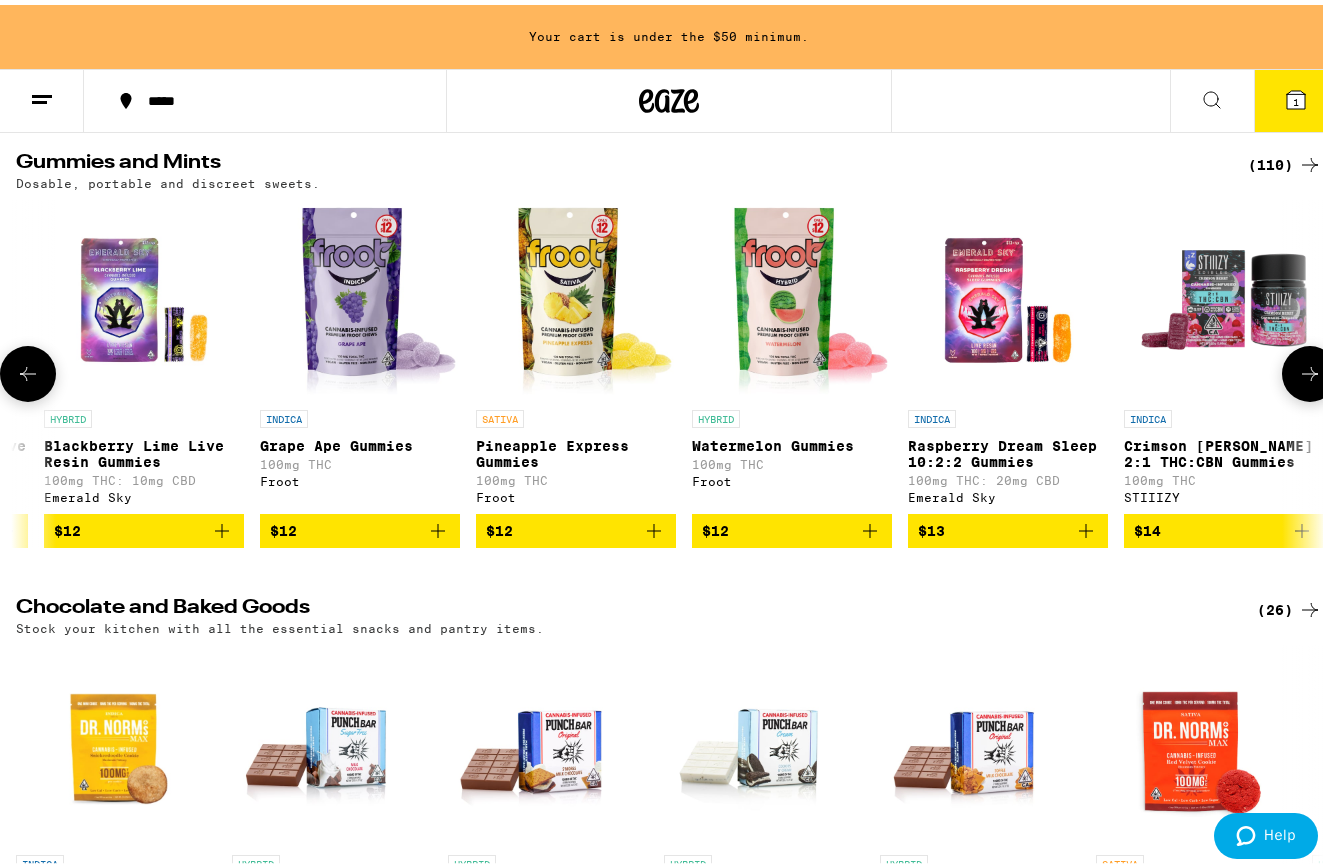 click 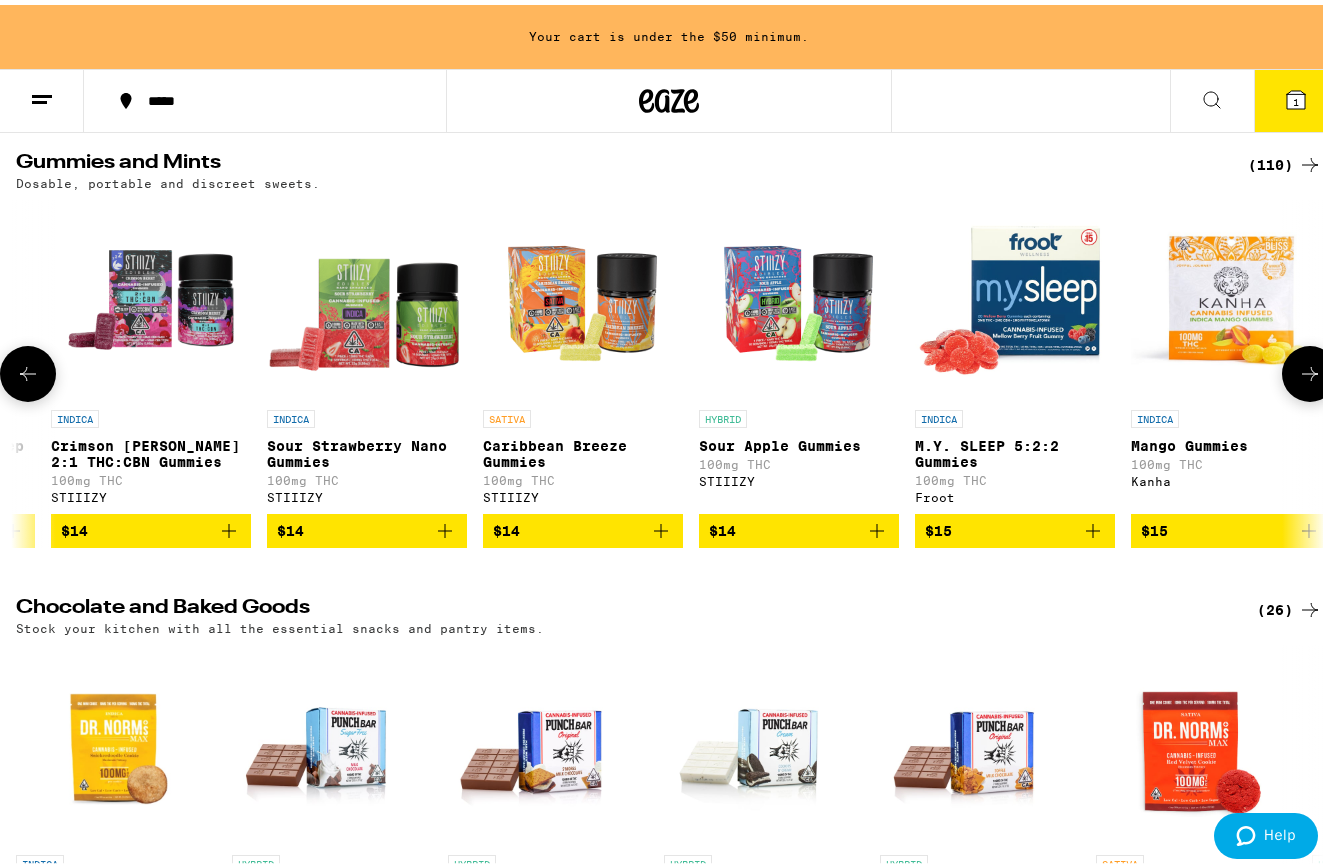 click 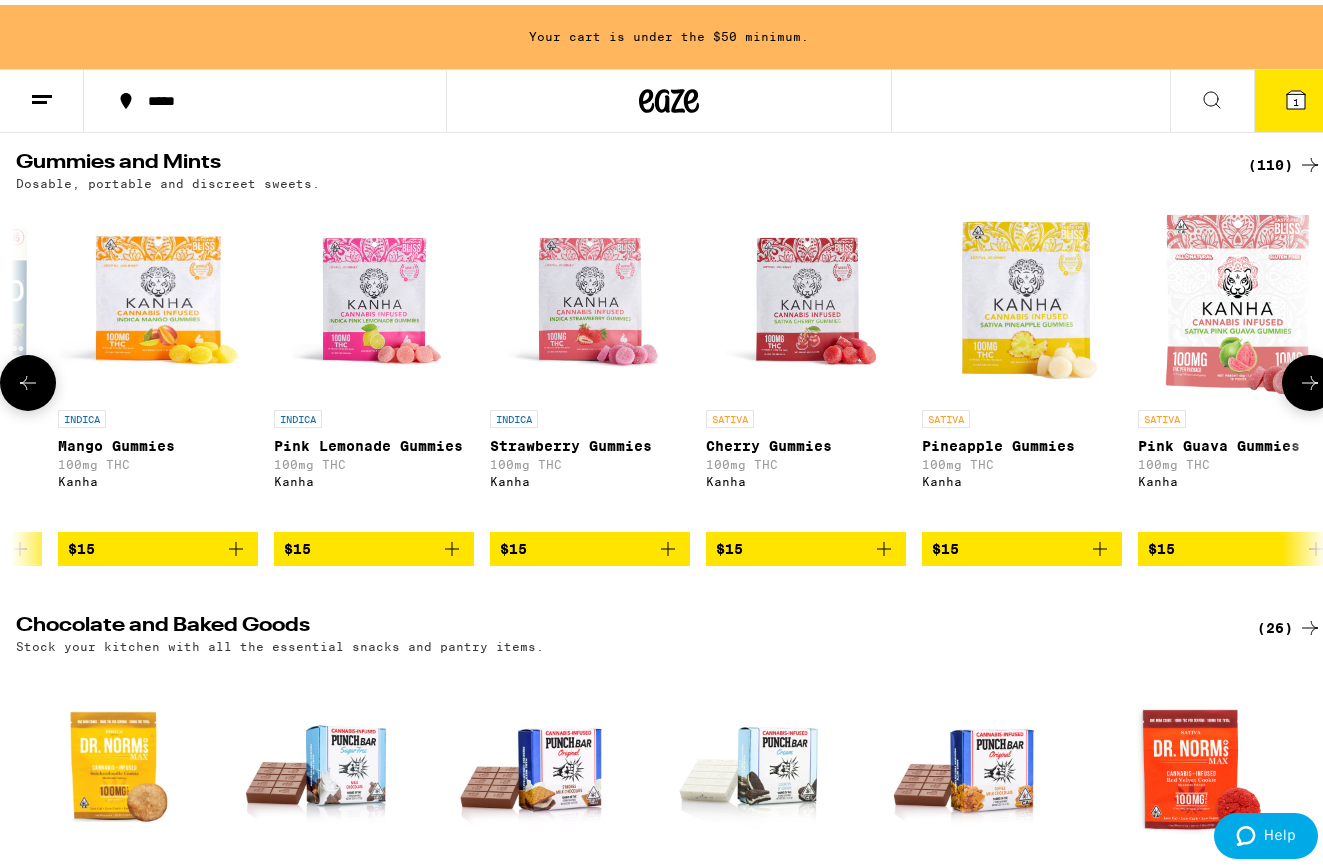 click 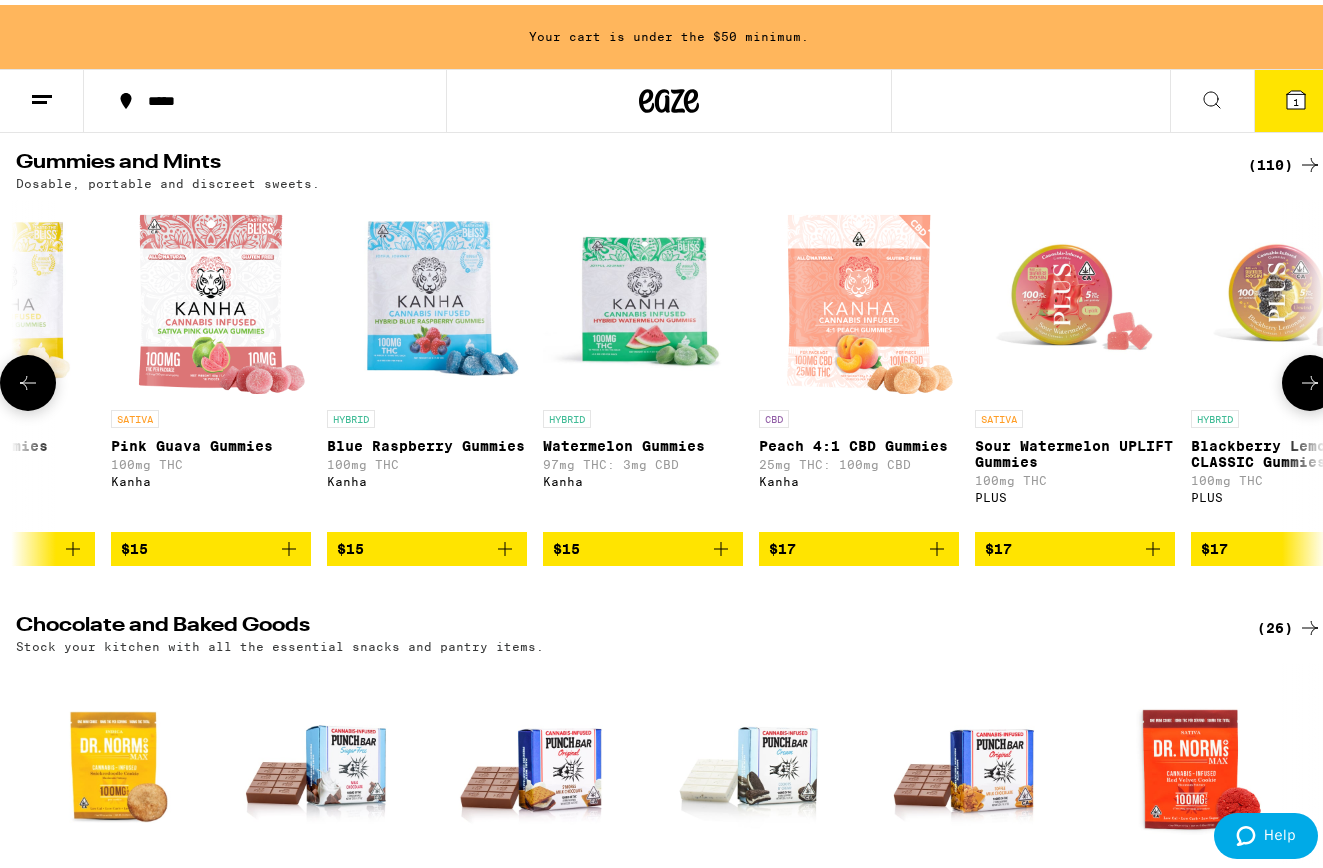 type 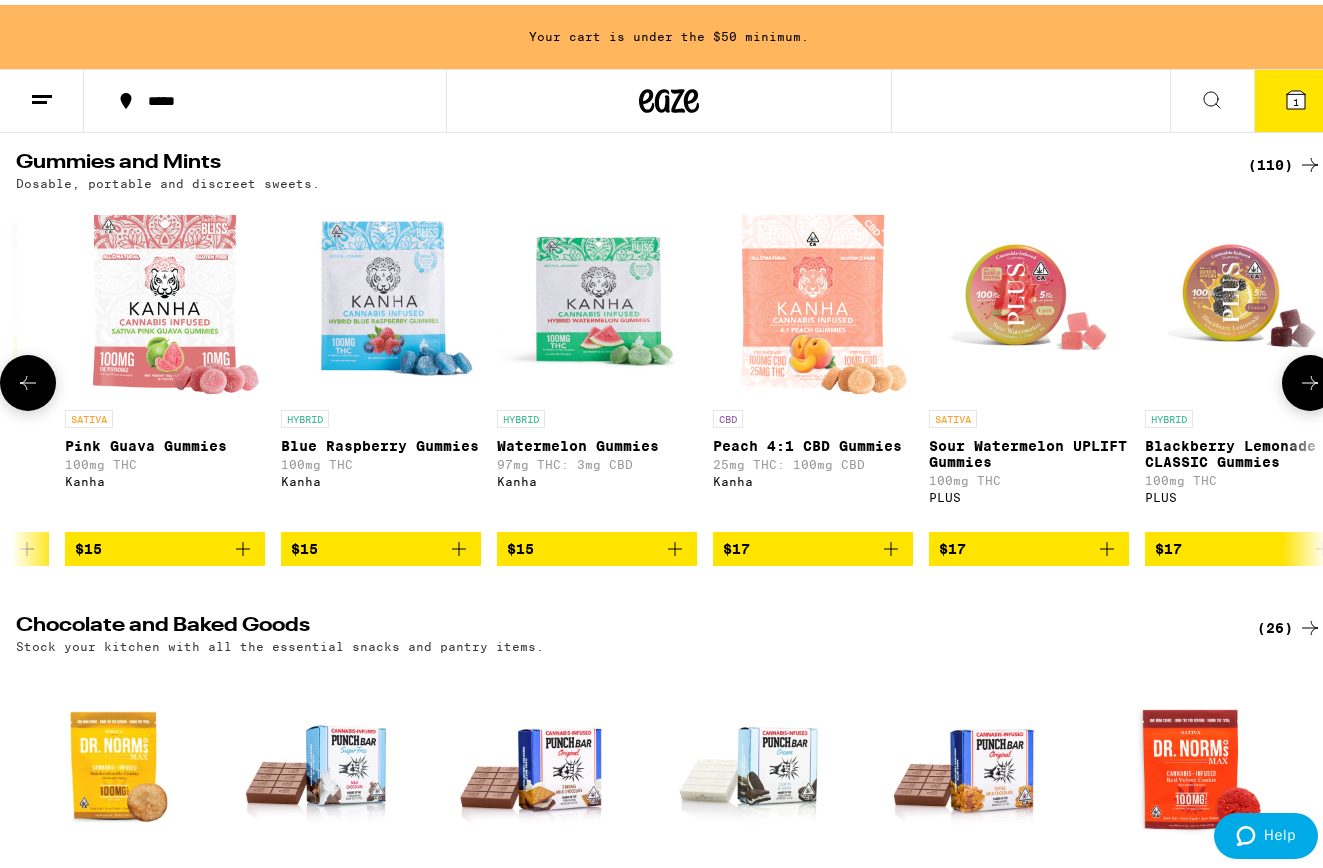 click 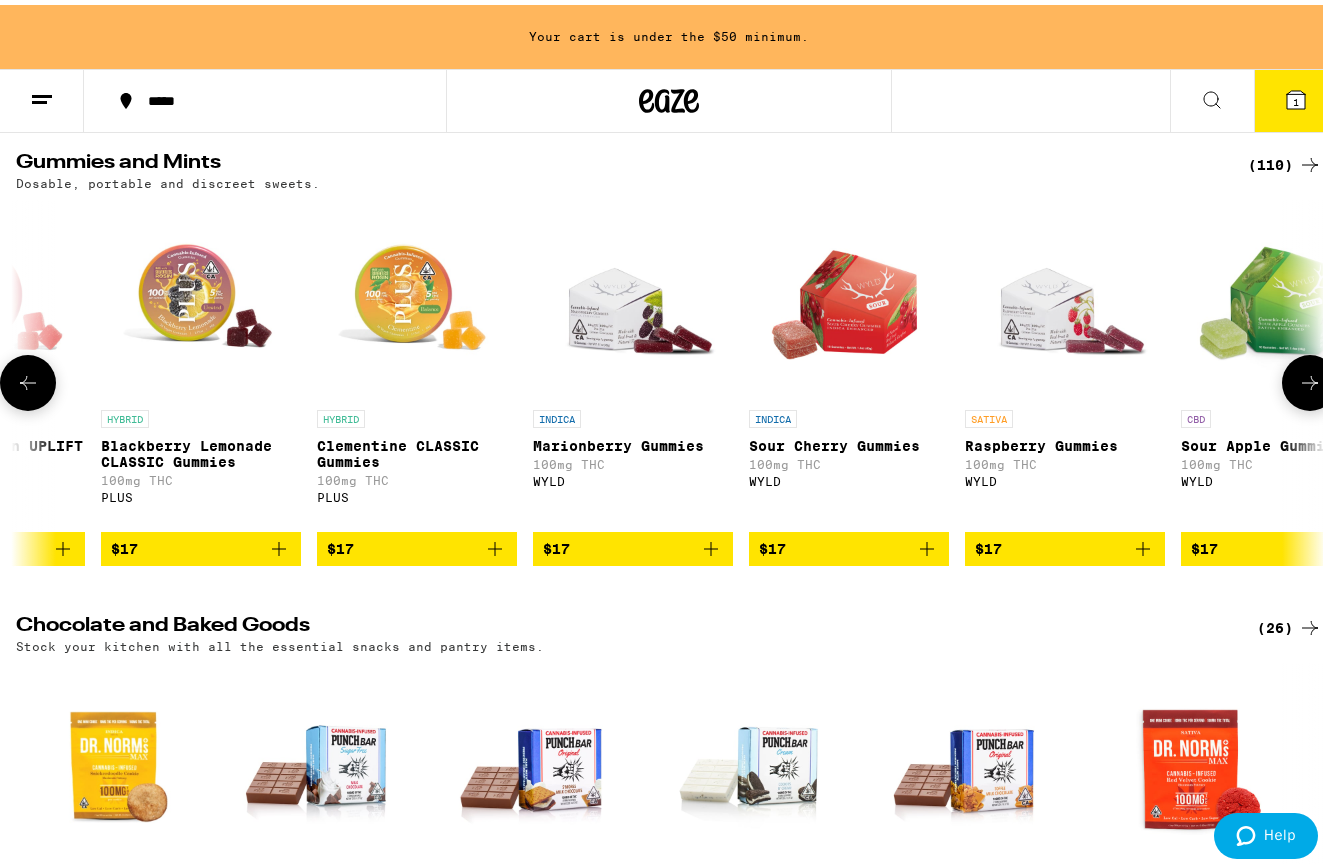 scroll, scrollTop: 0, scrollLeft: 8584, axis: horizontal 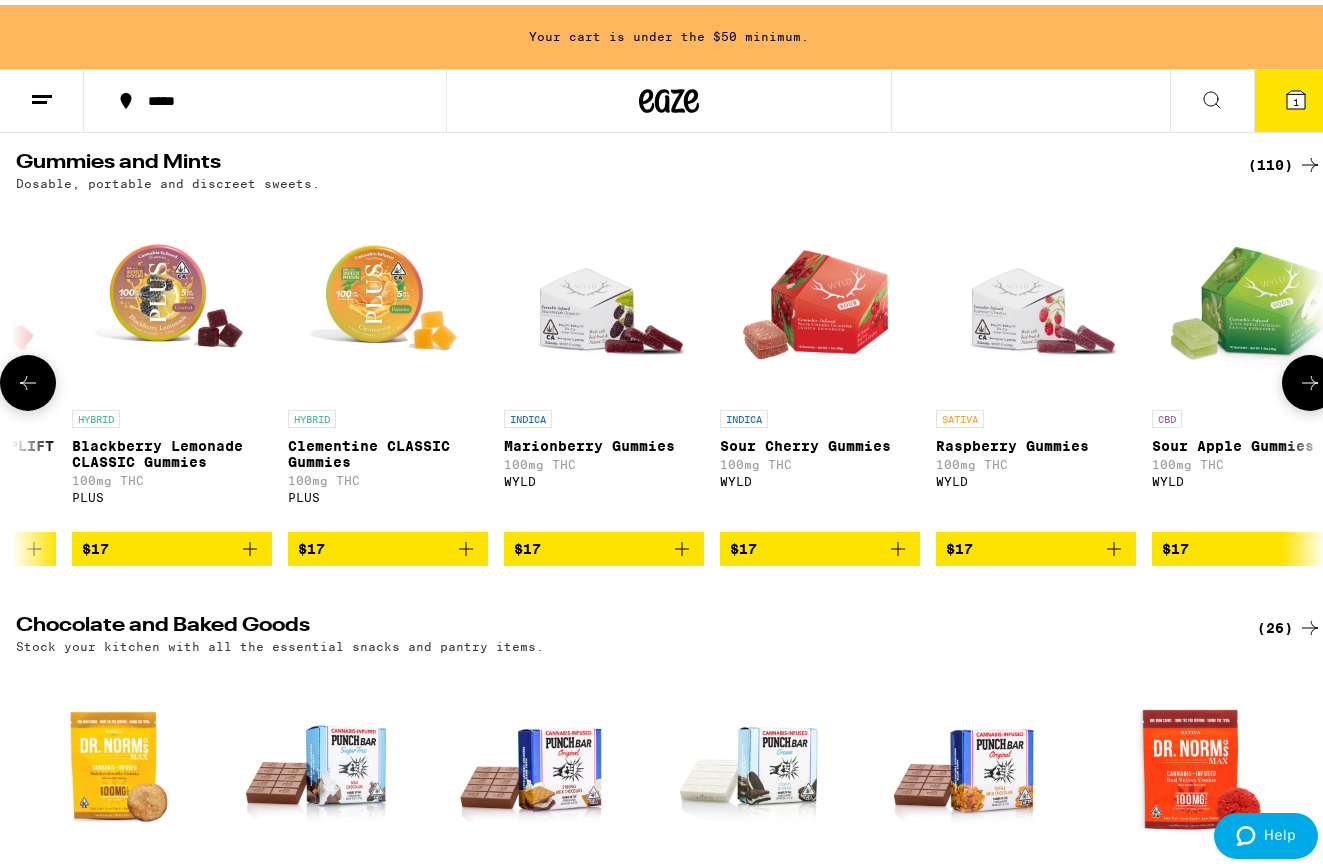 click 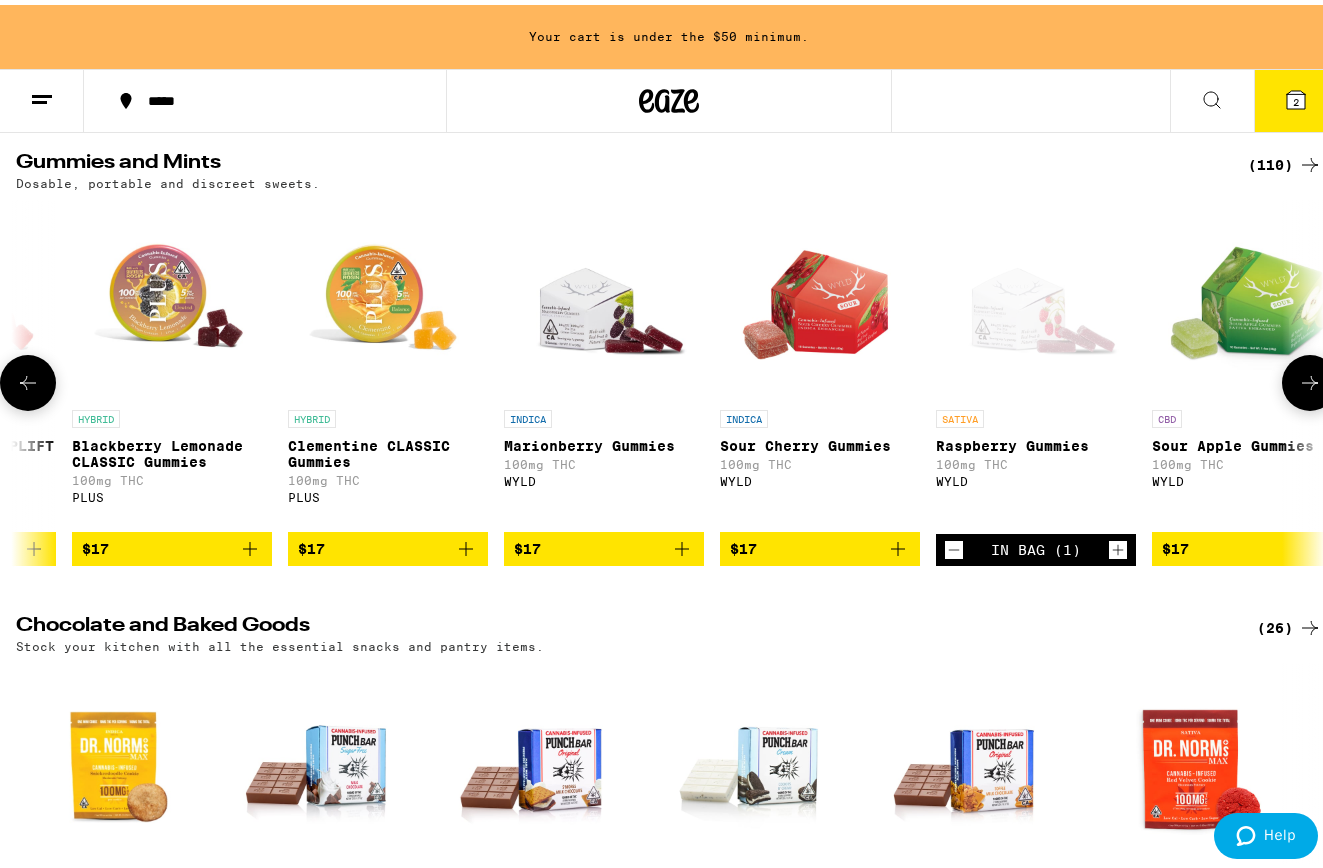 click 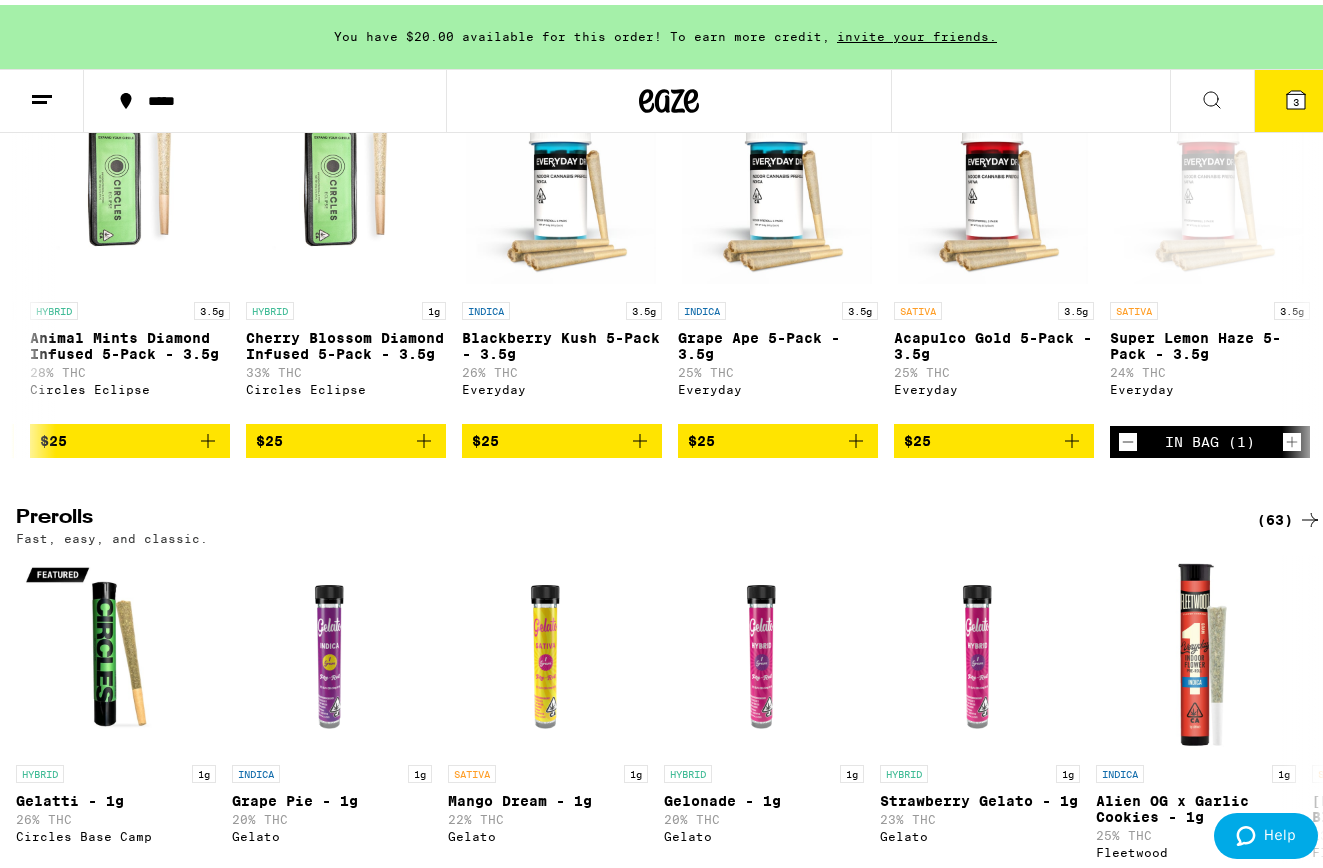 click on "3" at bounding box center (1296, 96) 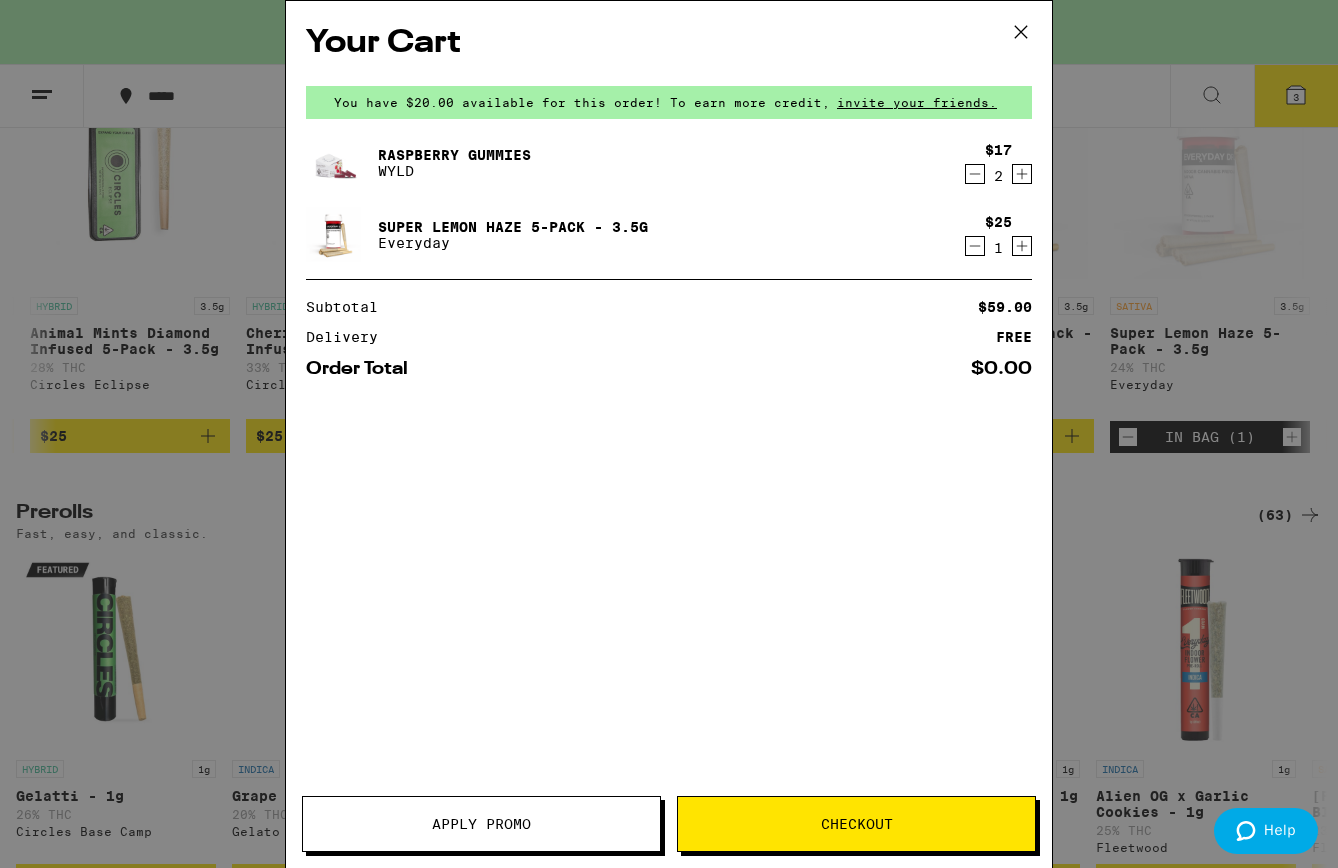 scroll, scrollTop: 3895, scrollLeft: 0, axis: vertical 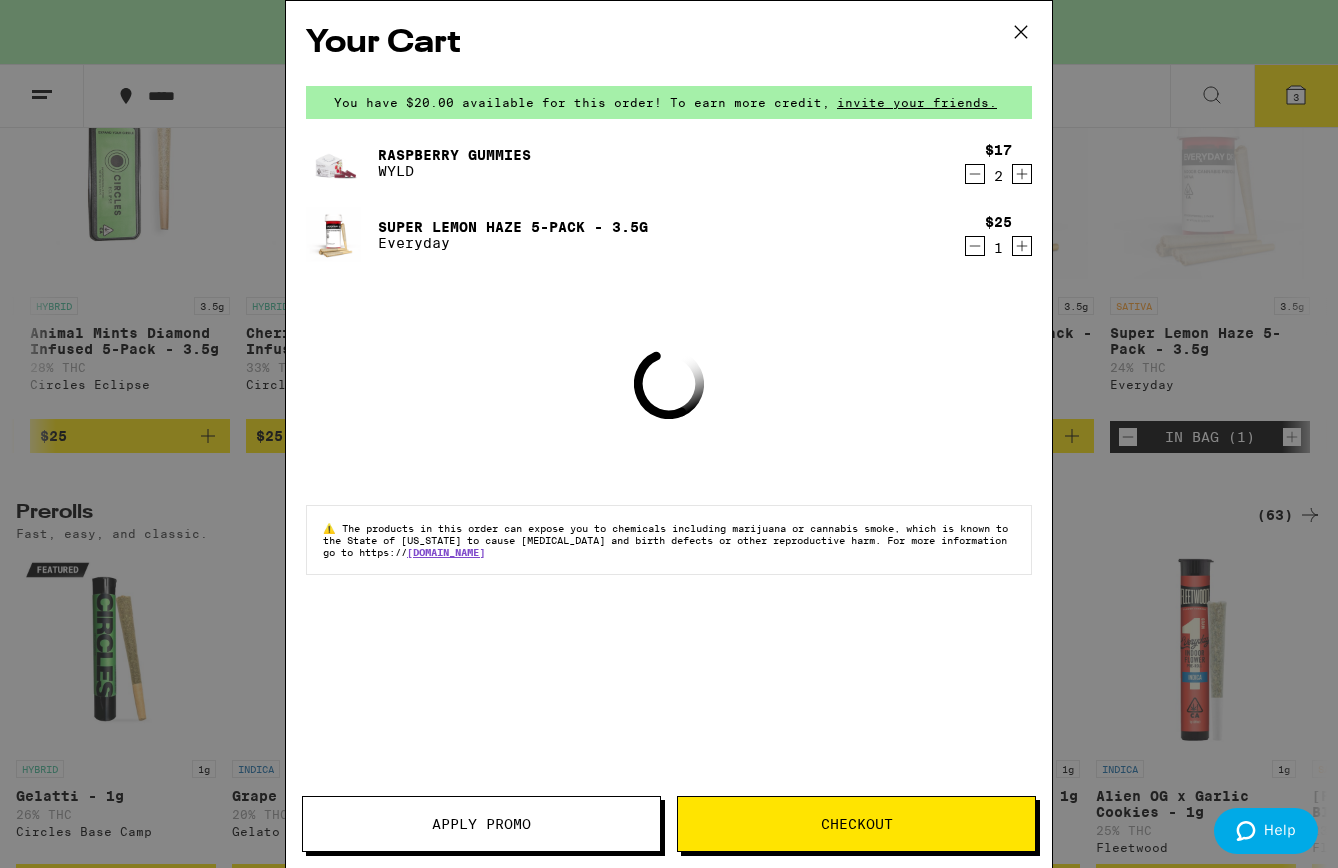 type 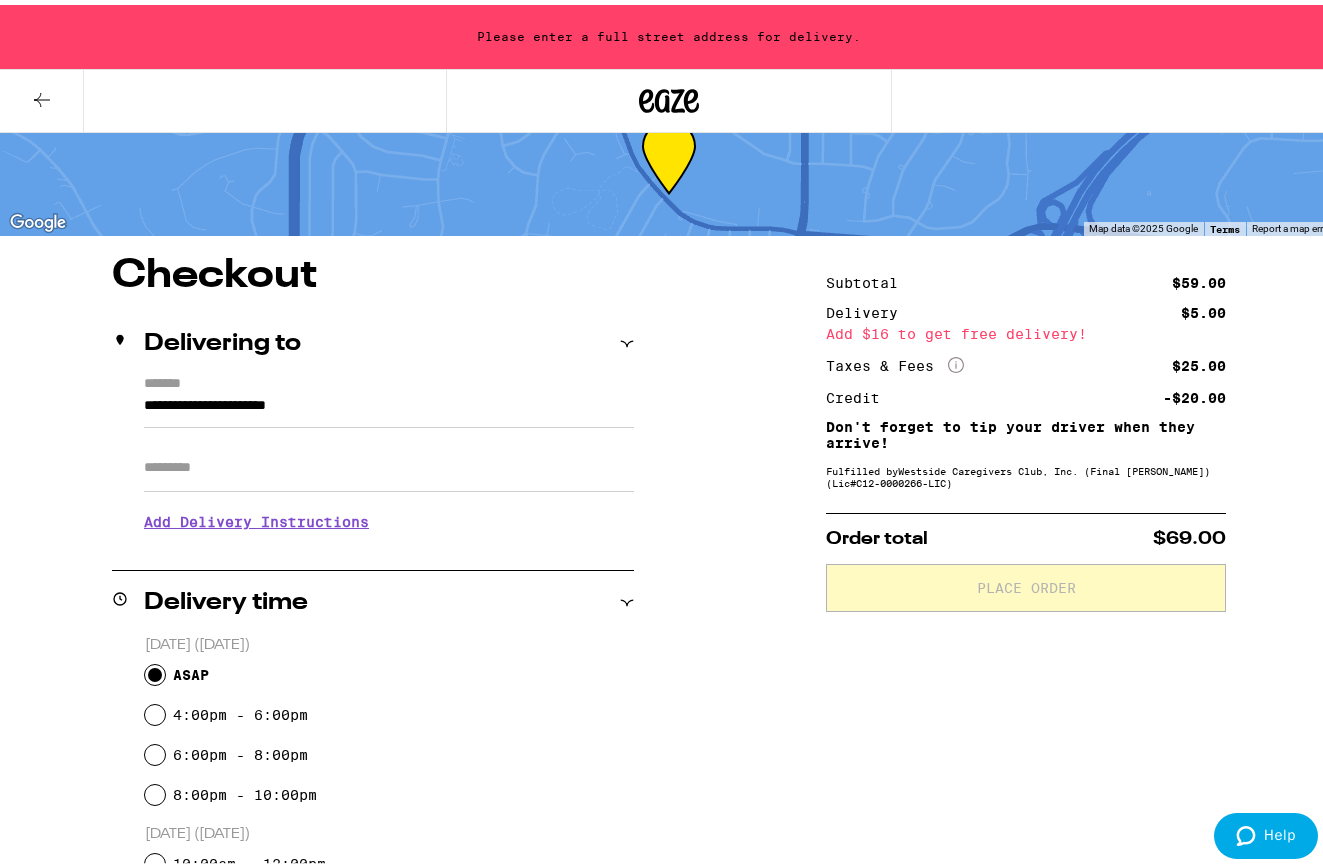 scroll, scrollTop: 100, scrollLeft: 0, axis: vertical 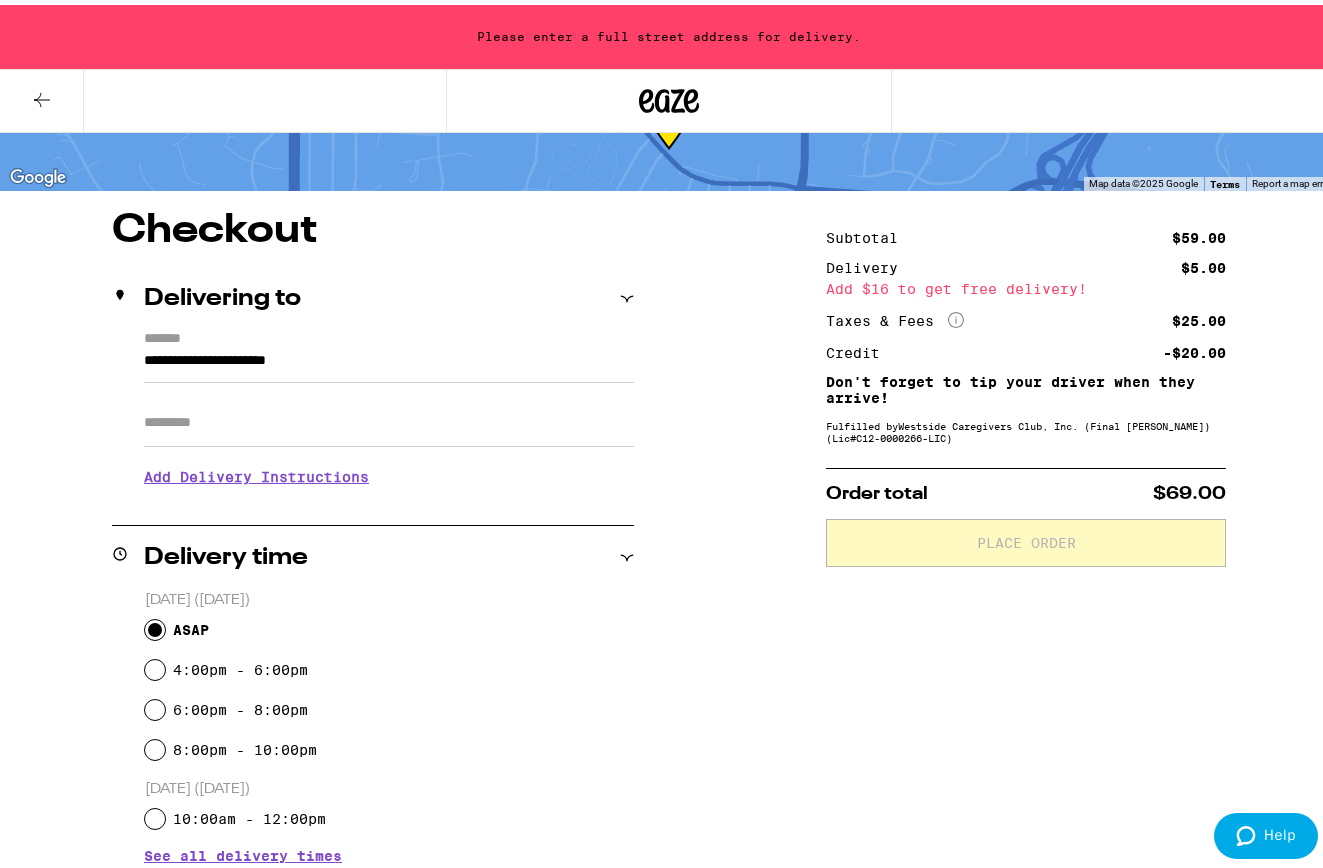 drag, startPoint x: 374, startPoint y: 365, endPoint x: -25, endPoint y: 397, distance: 400.28116 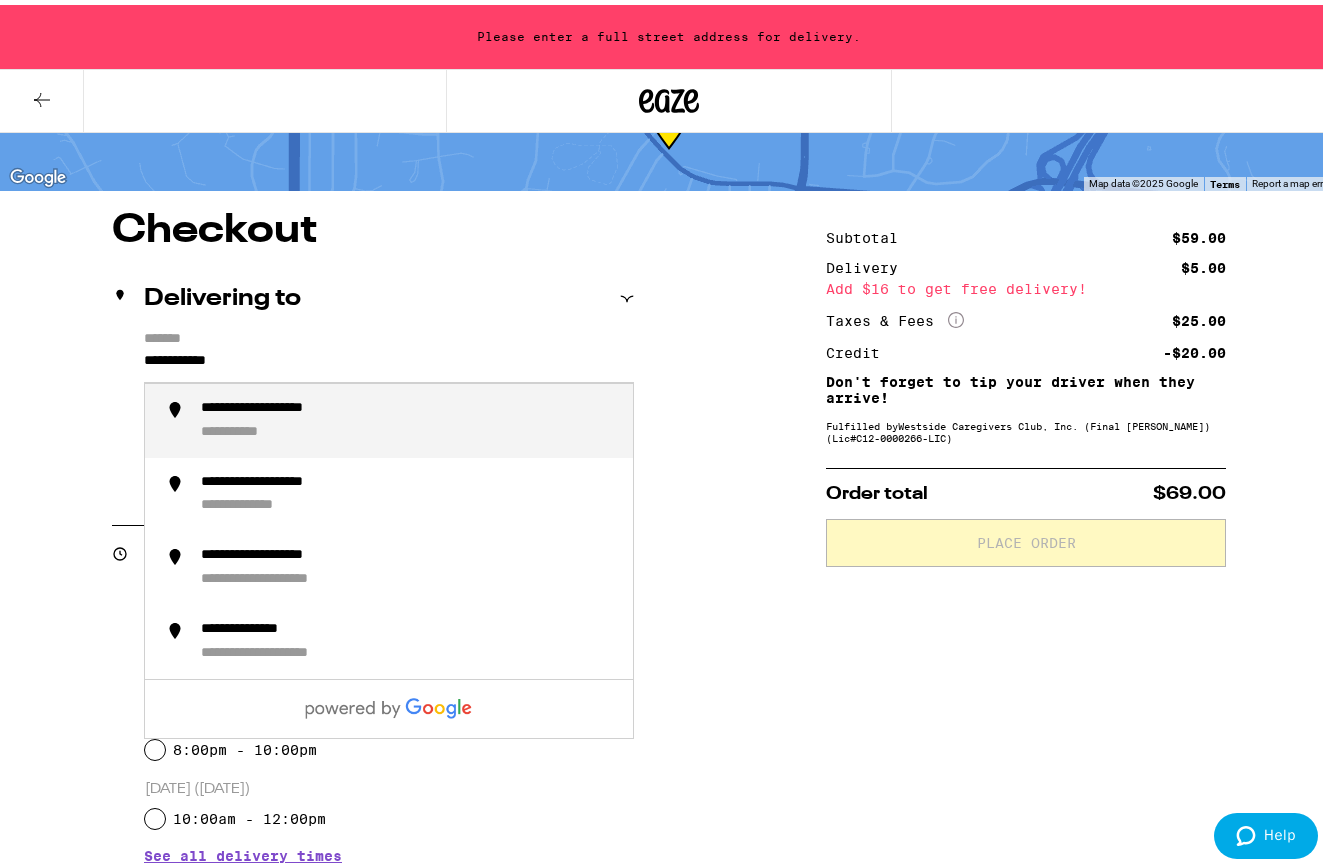 click on "**********" at bounding box center [291, 404] 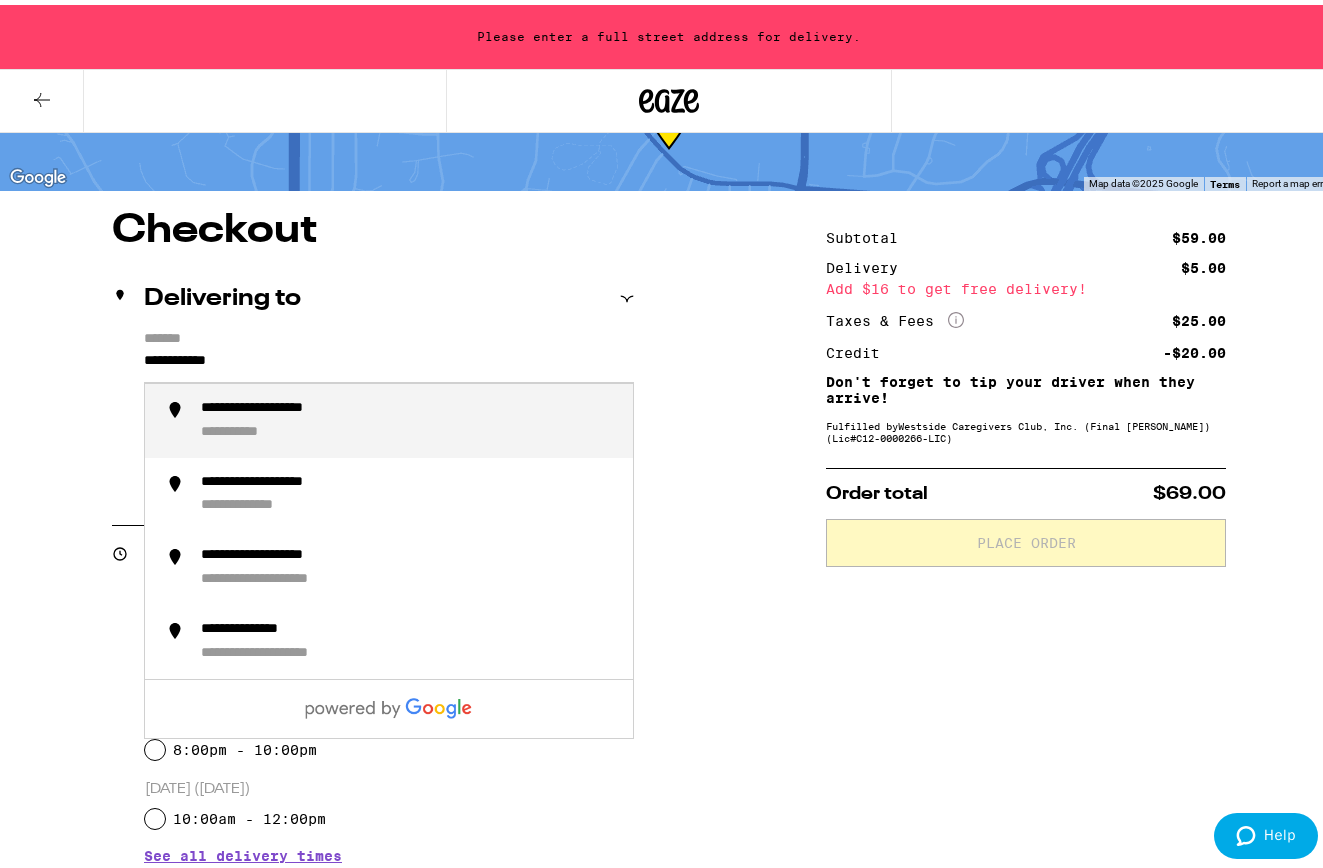 type on "**********" 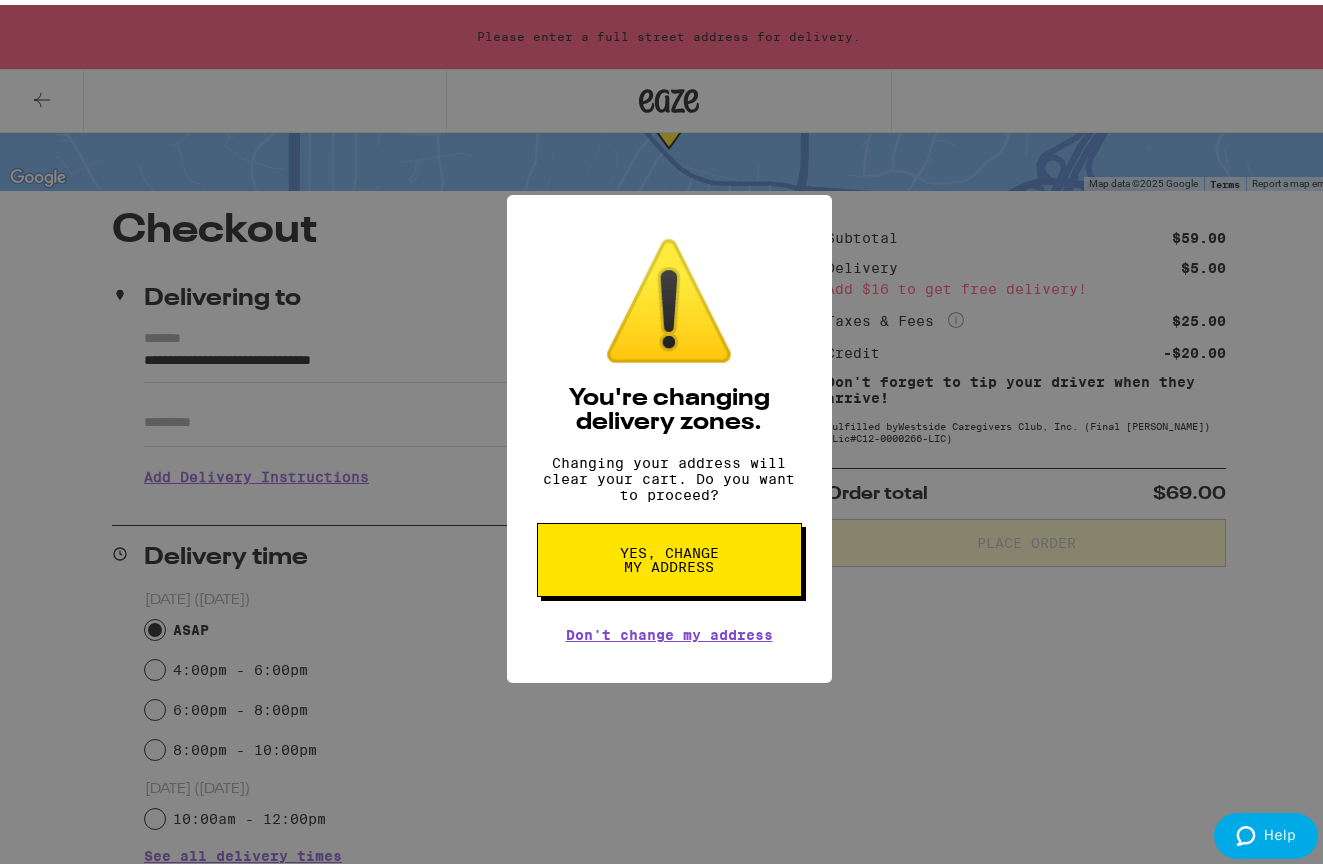 click on "Yes, change my address" at bounding box center [669, 555] 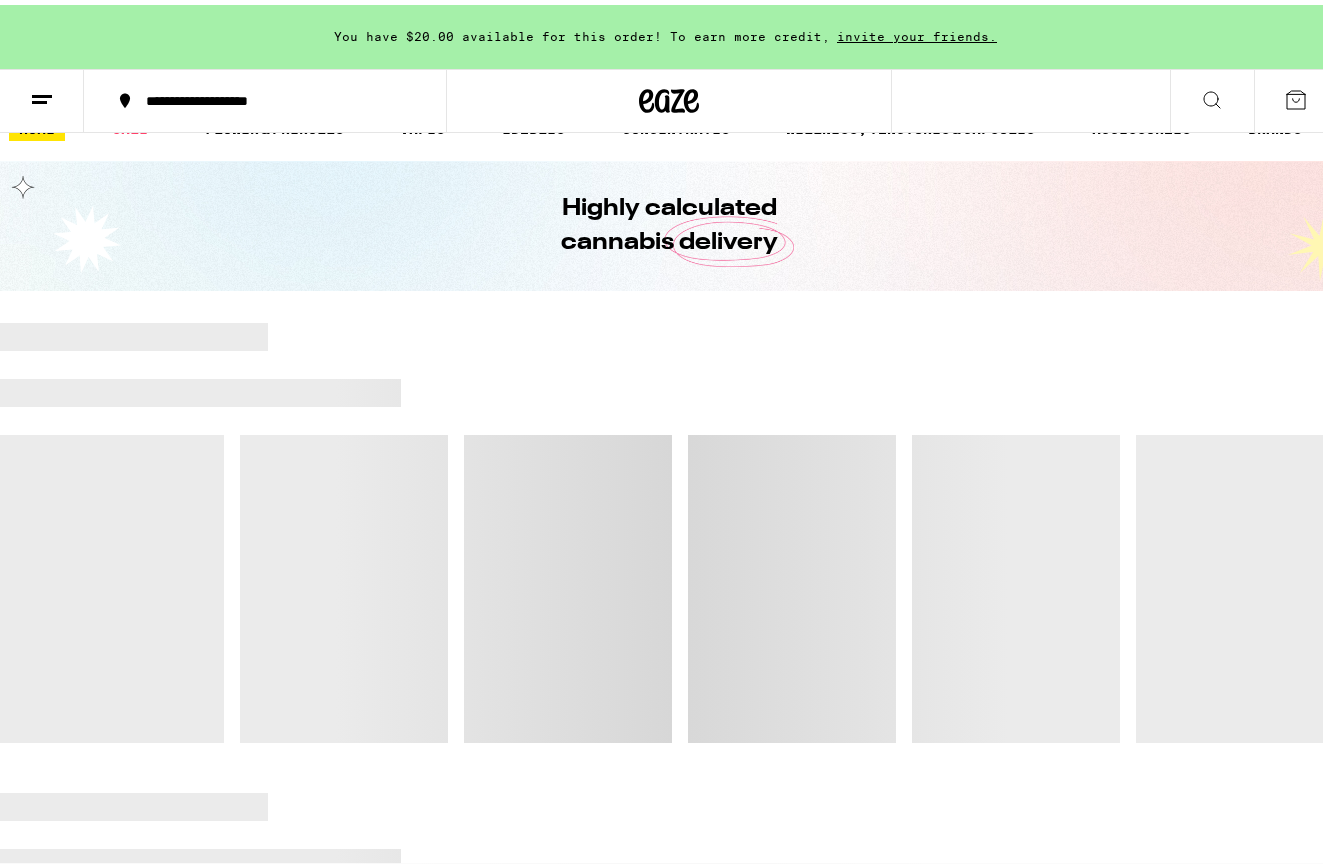scroll, scrollTop: 0, scrollLeft: 0, axis: both 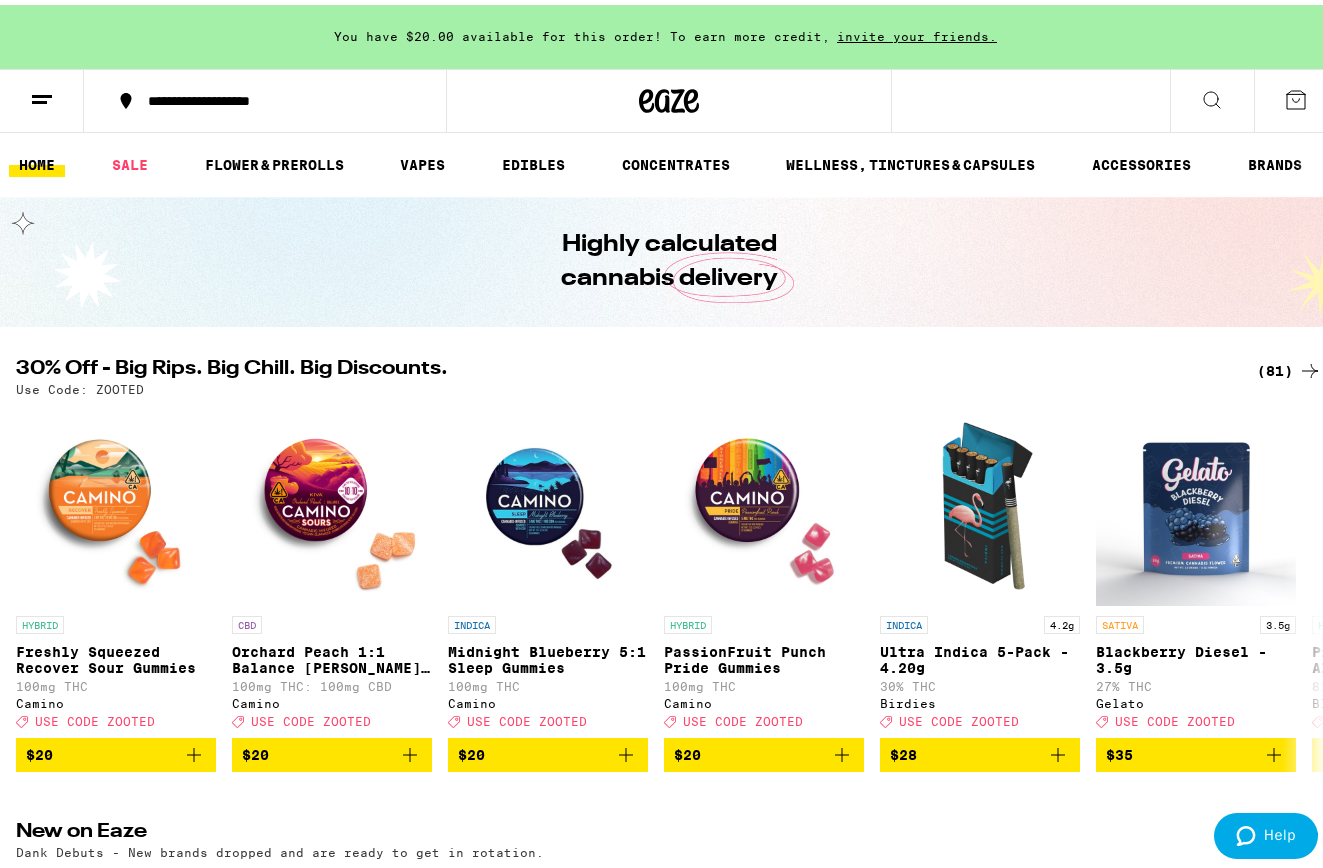 type 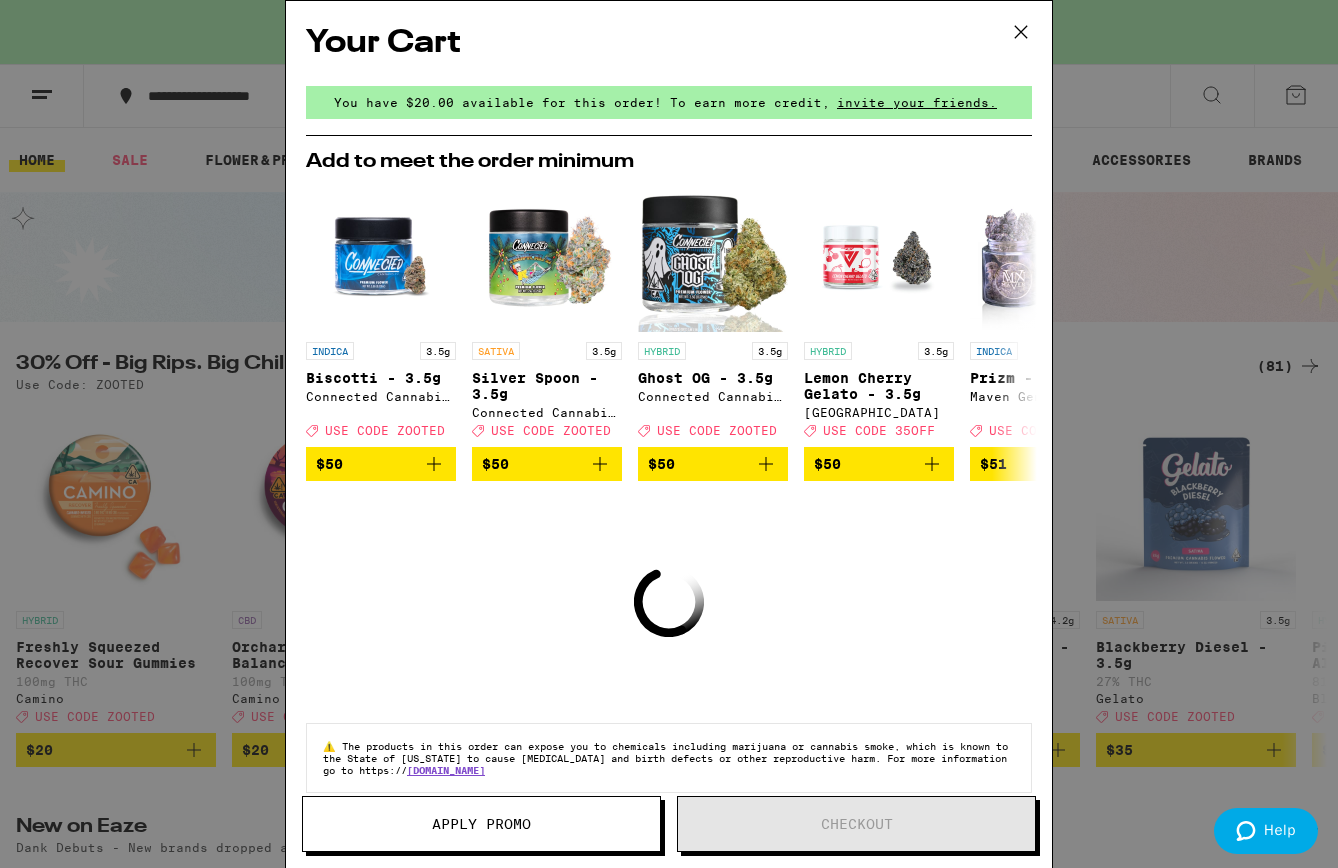 drag, startPoint x: 110, startPoint y: 142, endPoint x: 166, endPoint y: 109, distance: 65 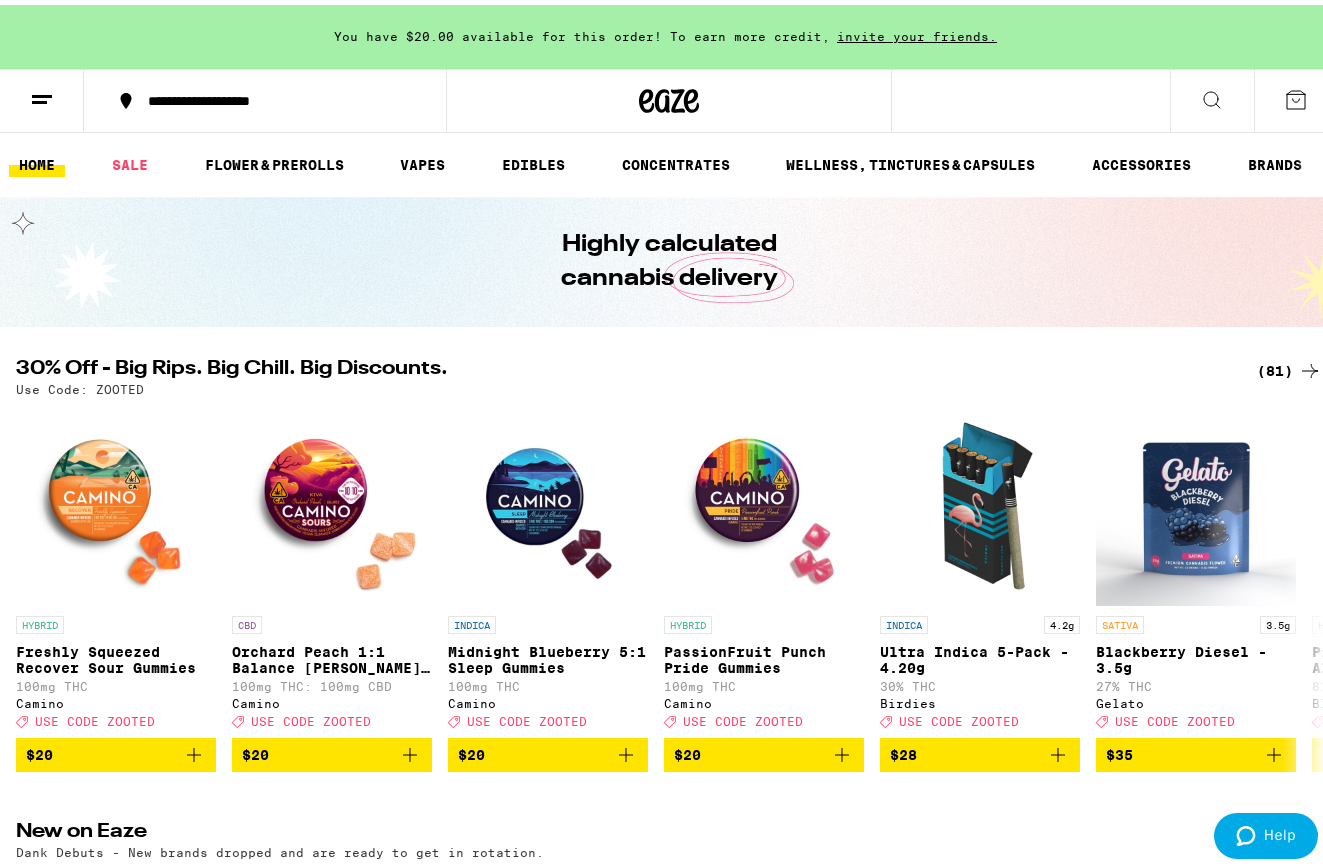type 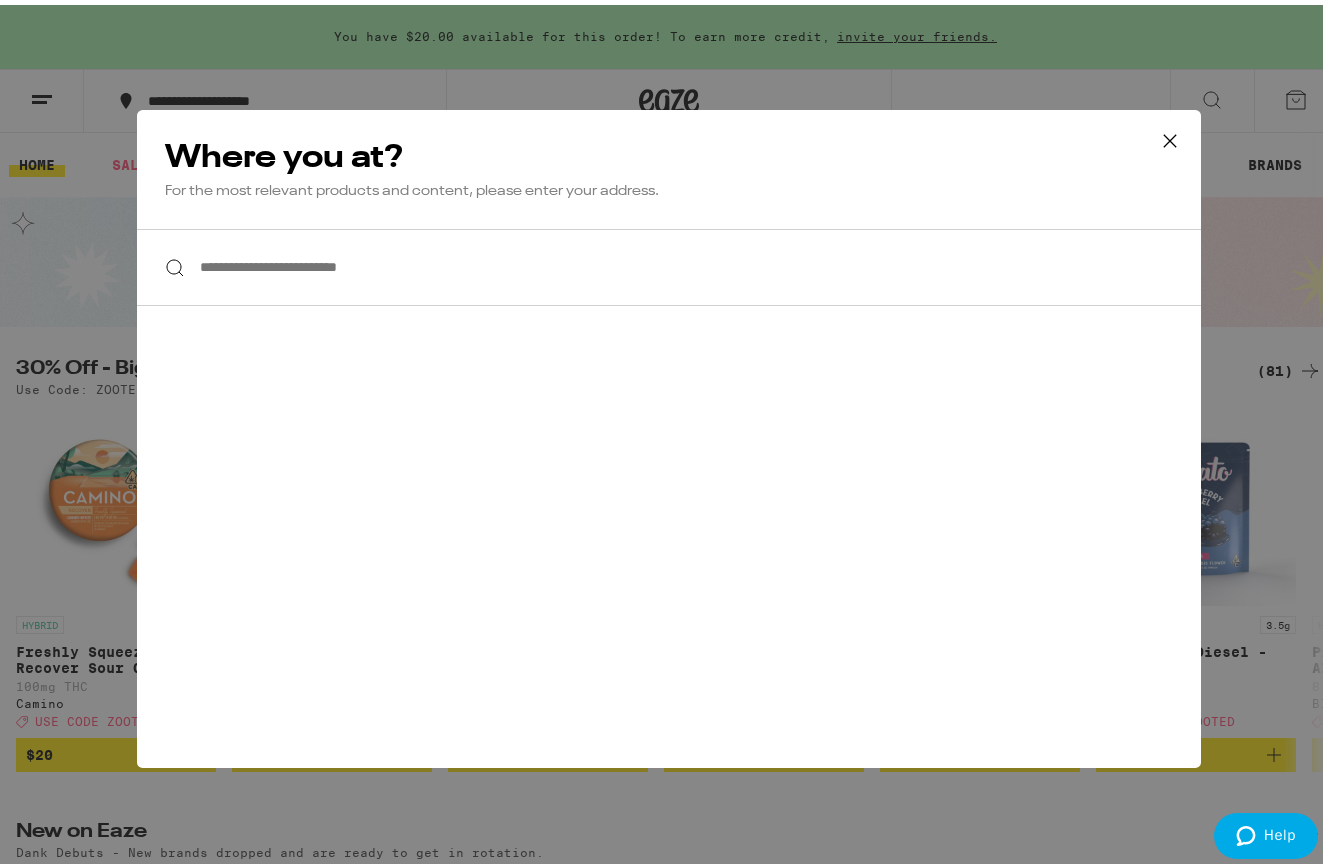 click on "**********" at bounding box center (669, 262) 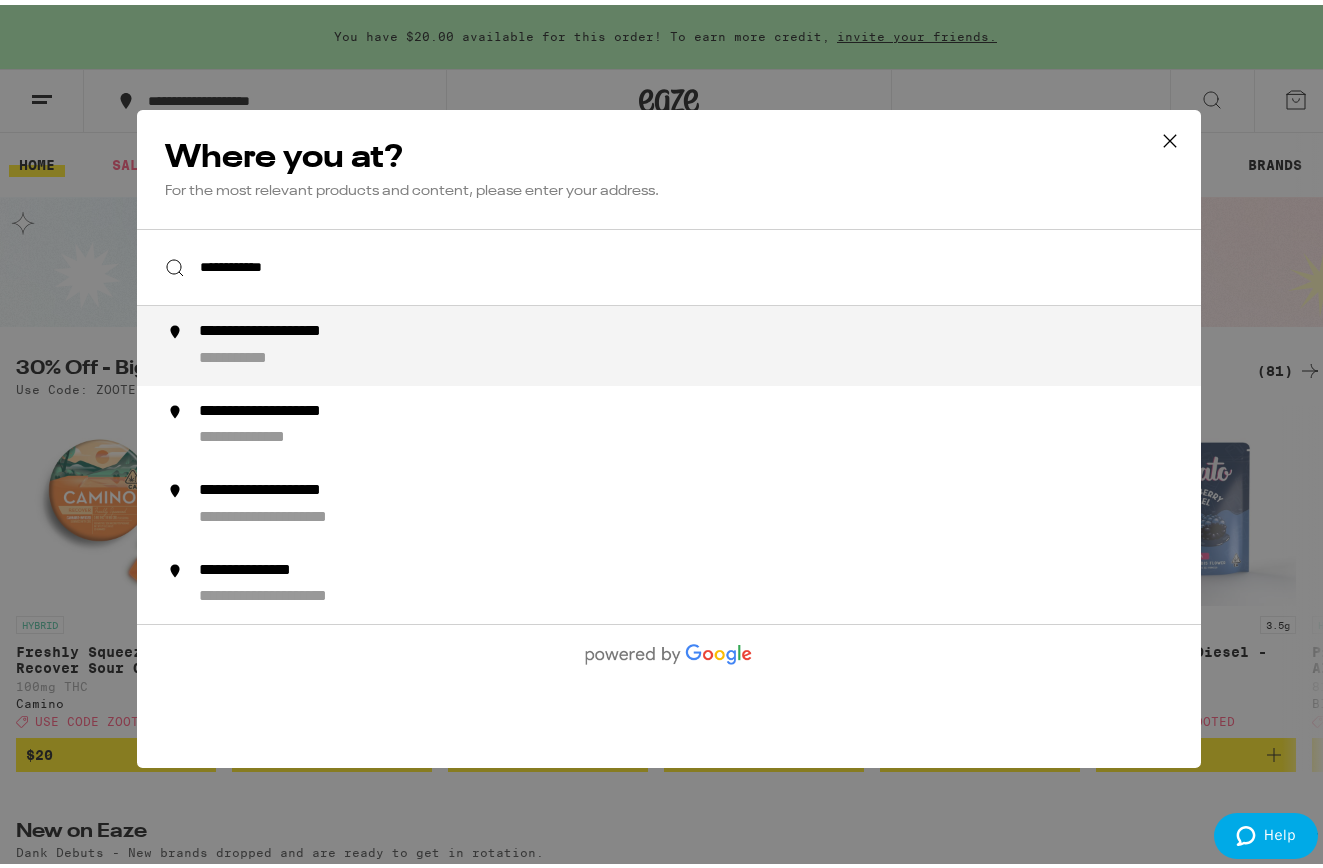 click on "**********" at bounding box center [709, 341] 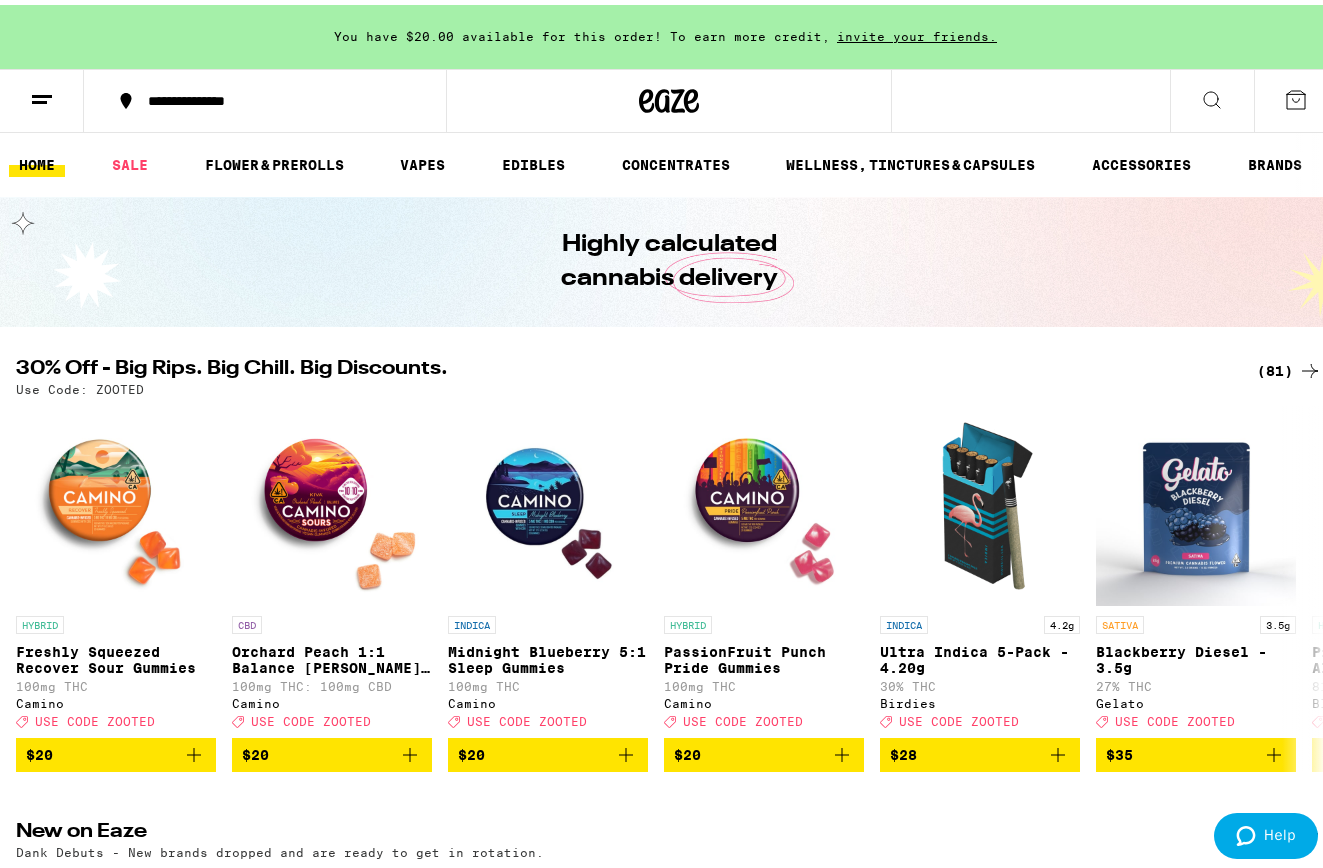 click 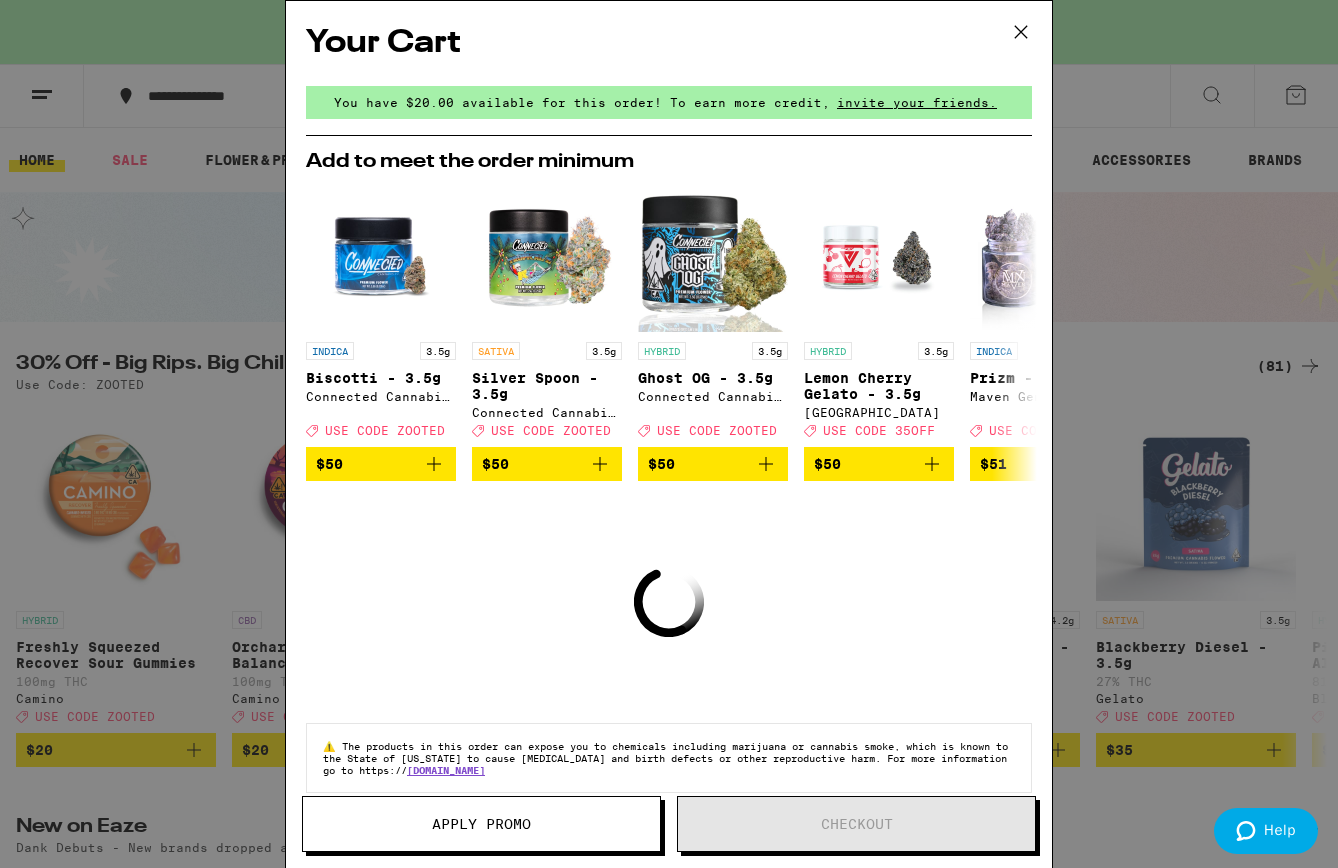 click on "Your Cart You have $20.00 available for this order! To earn more credit, invite your friends. Add to meet the order minimum INDICA 3.5g Biscotti - 3.5g Connected Cannabis Co Deal Created with Sketch. USE CODE ZOOTED $50 SATIVA 3.5g Silver Spoon - 3.5g Connected Cannabis Co Deal Created with Sketch. USE CODE ZOOTED $50 HYBRID 3.5g Ghost OG - 3.5g Connected Cannabis Co Deal Created with Sketch. USE CODE ZOOTED $50 HYBRID 3.5g Lemon Cherry Gelato - 3.5g Ember Valley Deal Created with Sketch. USE CODE 35OFF $50 INDICA 3.5g Prizm - 3.5g Maven Genetics Deal Created with Sketch. USE CODE ZOOTED $51 INDICA 3.5g Umami Butter - 3.5g Maven Genetics Deal Created with Sketch. USE CODE ZOOTED $51 SATIVA 3.5g Orange Sapphire - 3.5g Maven Genetics Deal Created with Sketch. USE CODE ZOOTED $51 SATIVA 3.5g Sour Sangria - 3.5g Maven Genetics Deal Created with Sketch. USE CODE ZOOTED $51 HYBRID 3.5g FKAFL - 3.5g Maven Genetics Deal Created with Sketch. USE CODE ZOOTED $51 INDICA 3.5g Original Glue - 3.5g Heirbloom Deal $45" at bounding box center (669, 434) 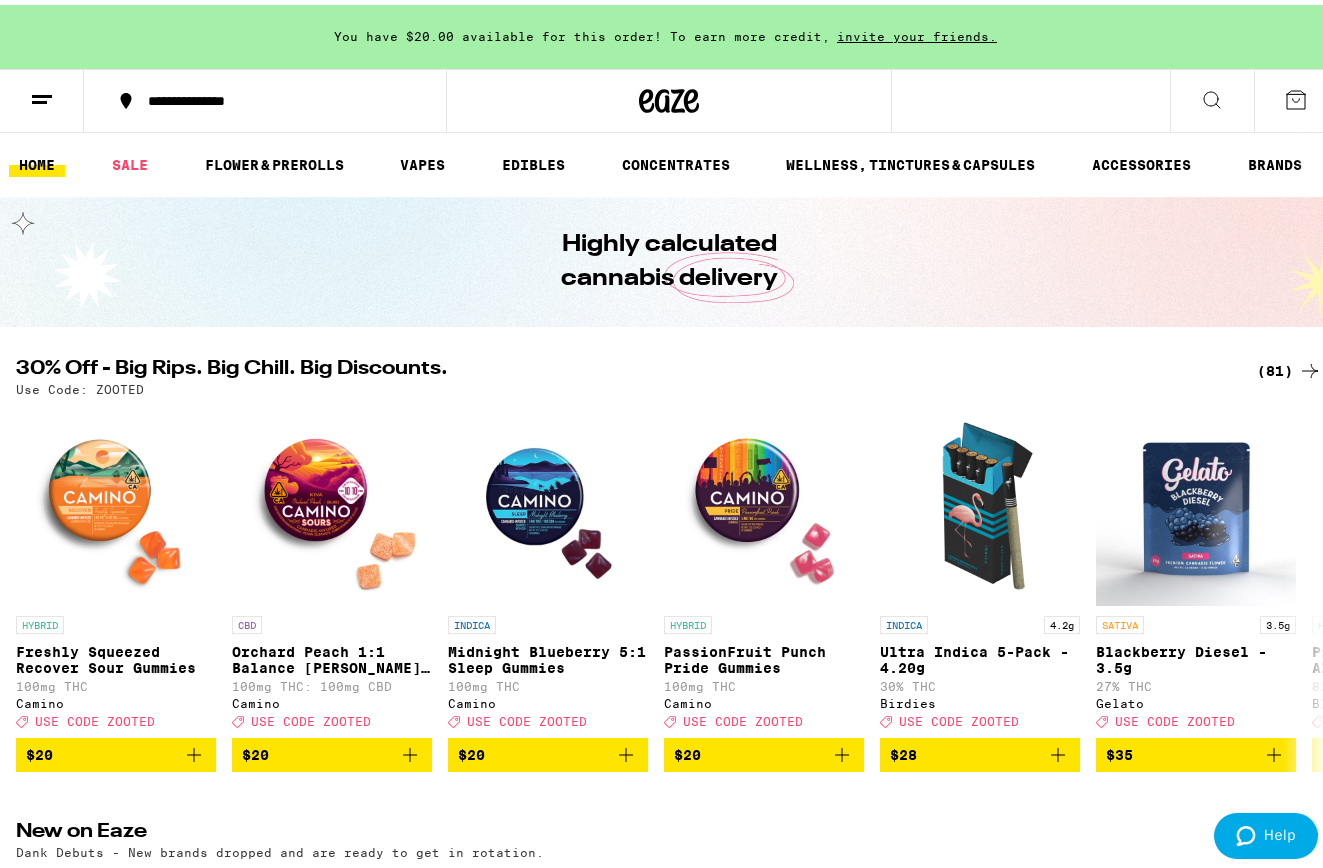 scroll, scrollTop: 0, scrollLeft: 0, axis: both 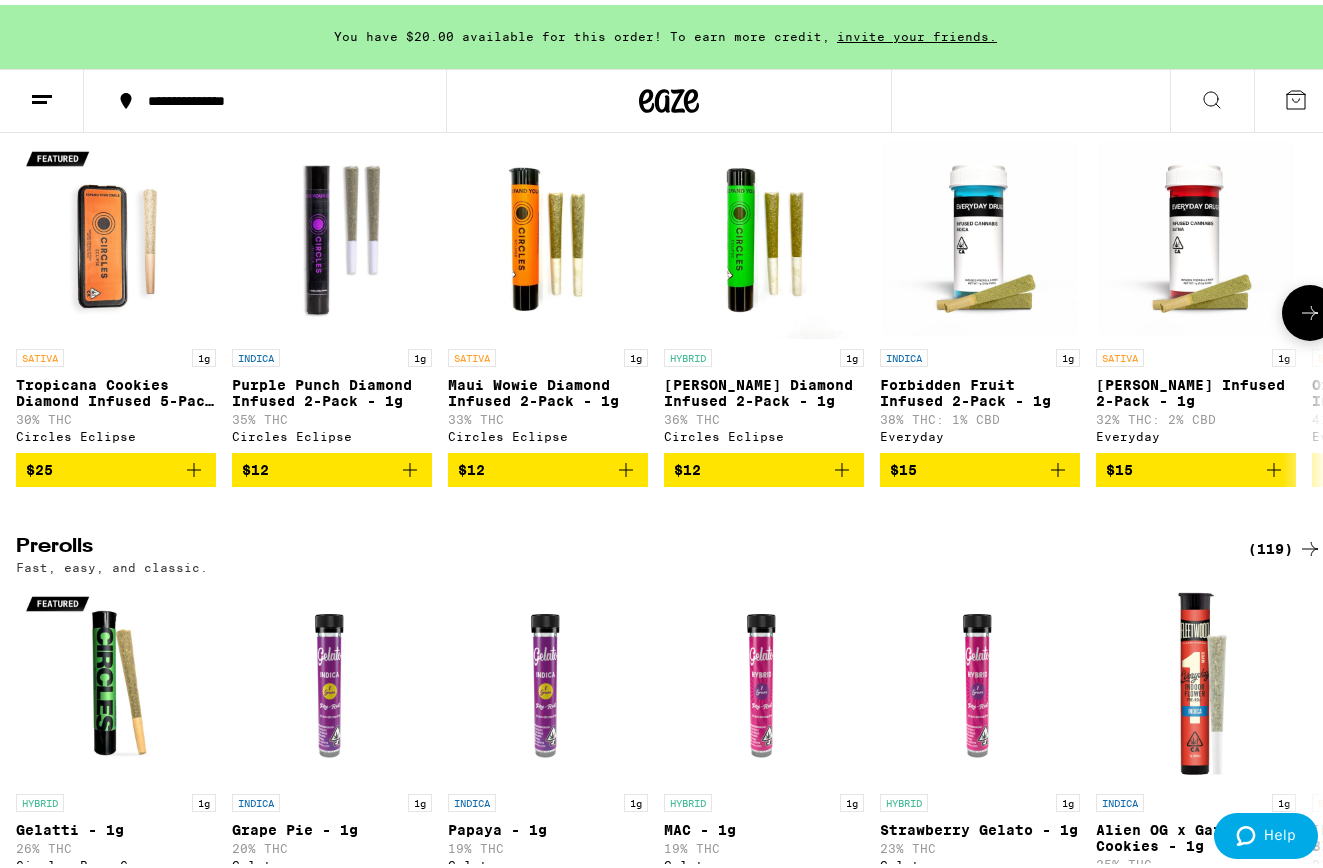 click at bounding box center [1310, 308] 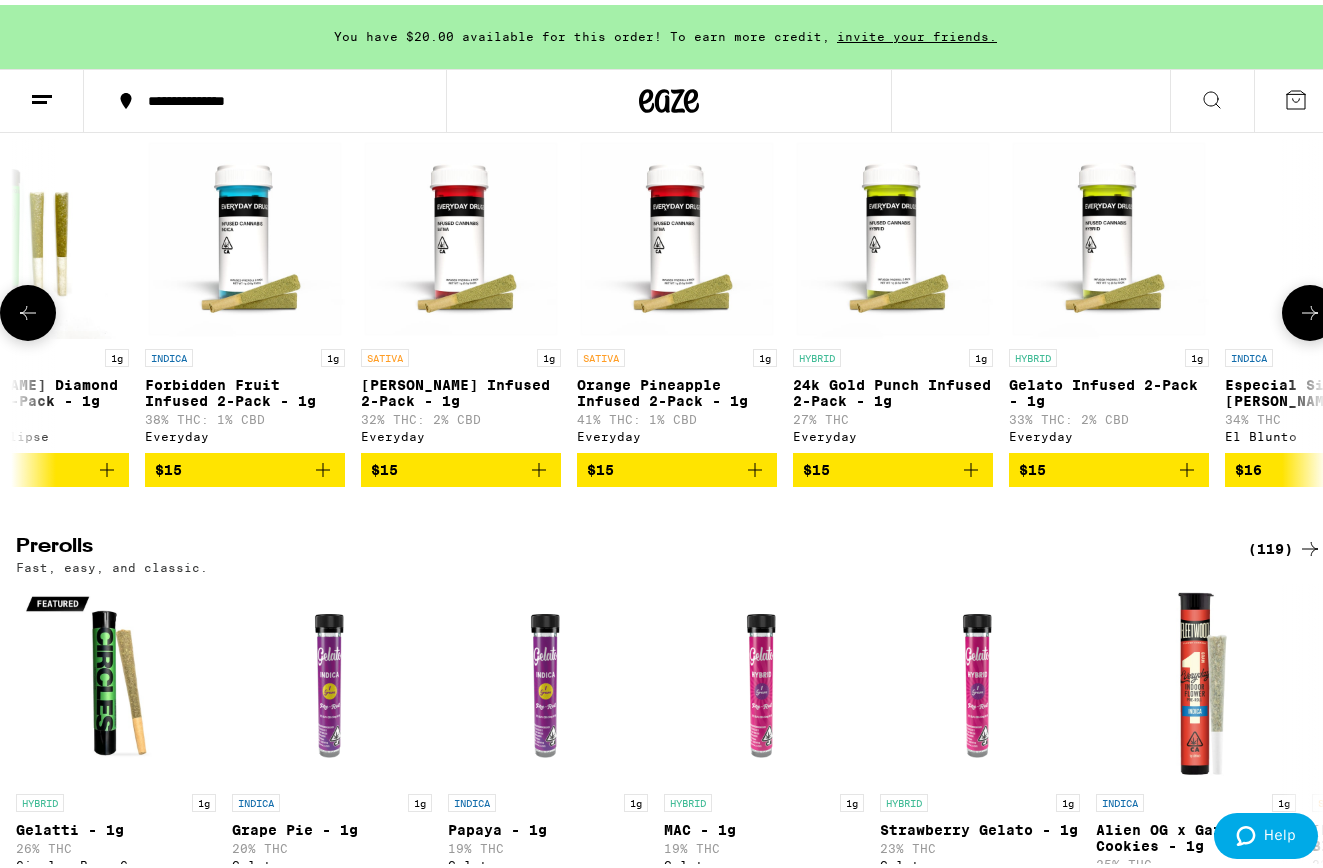 type 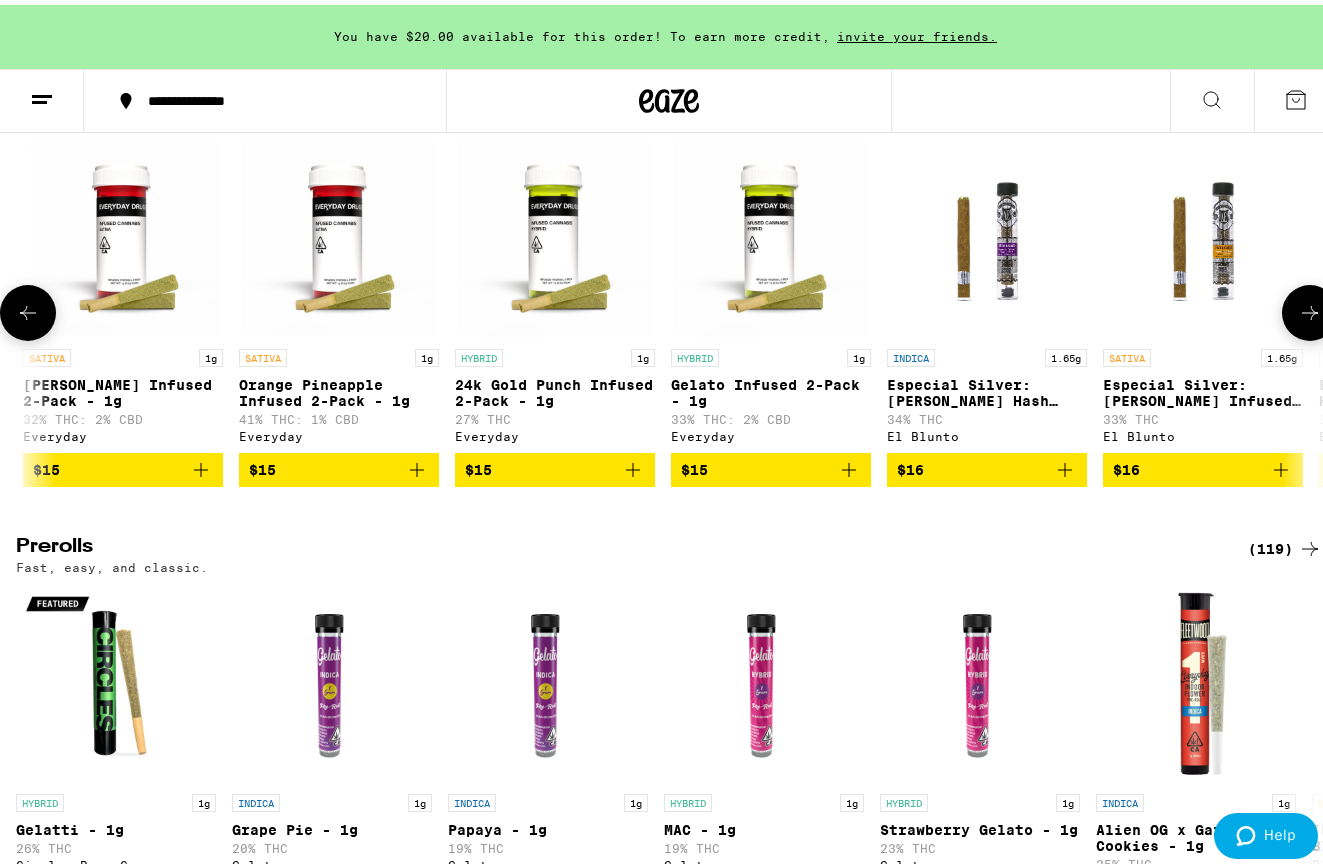 click 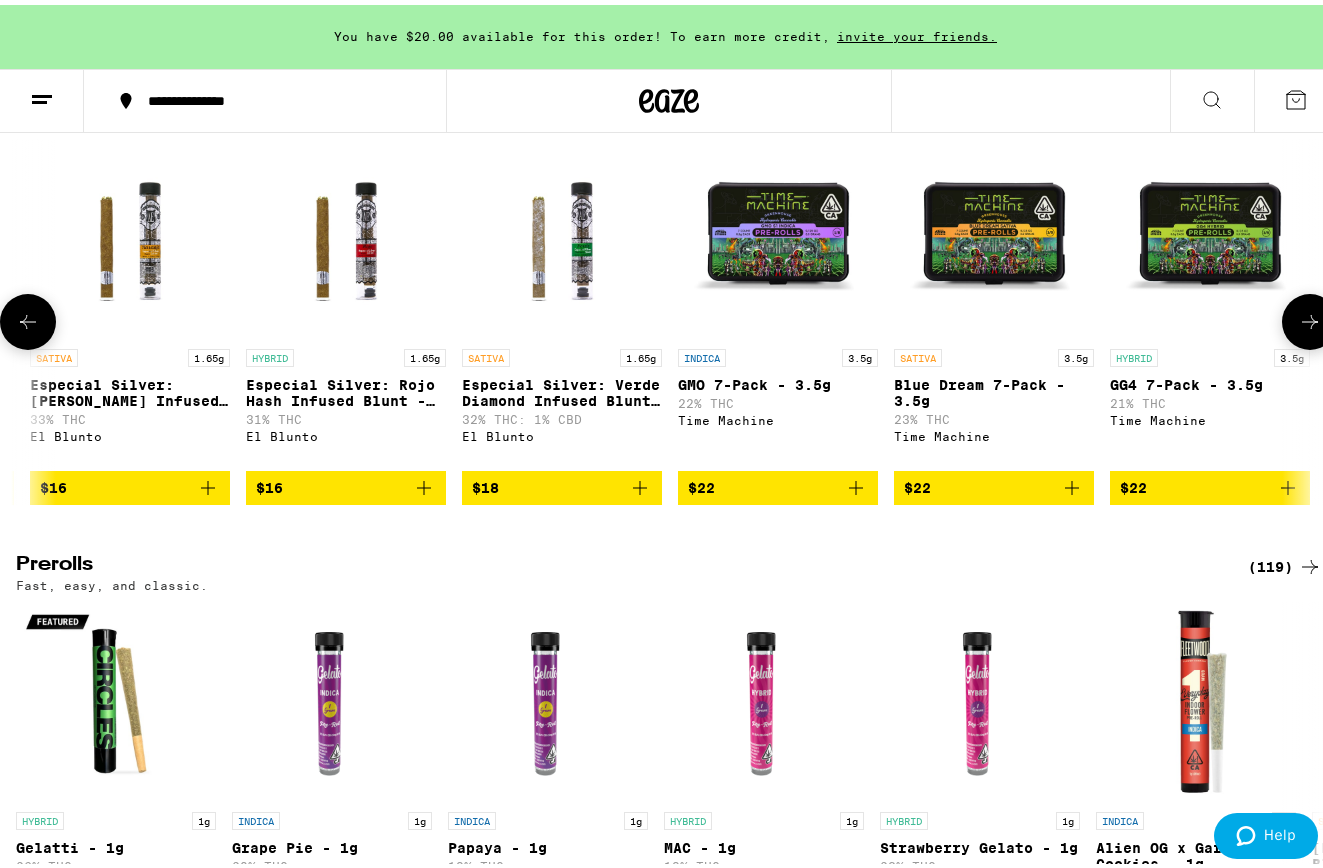click 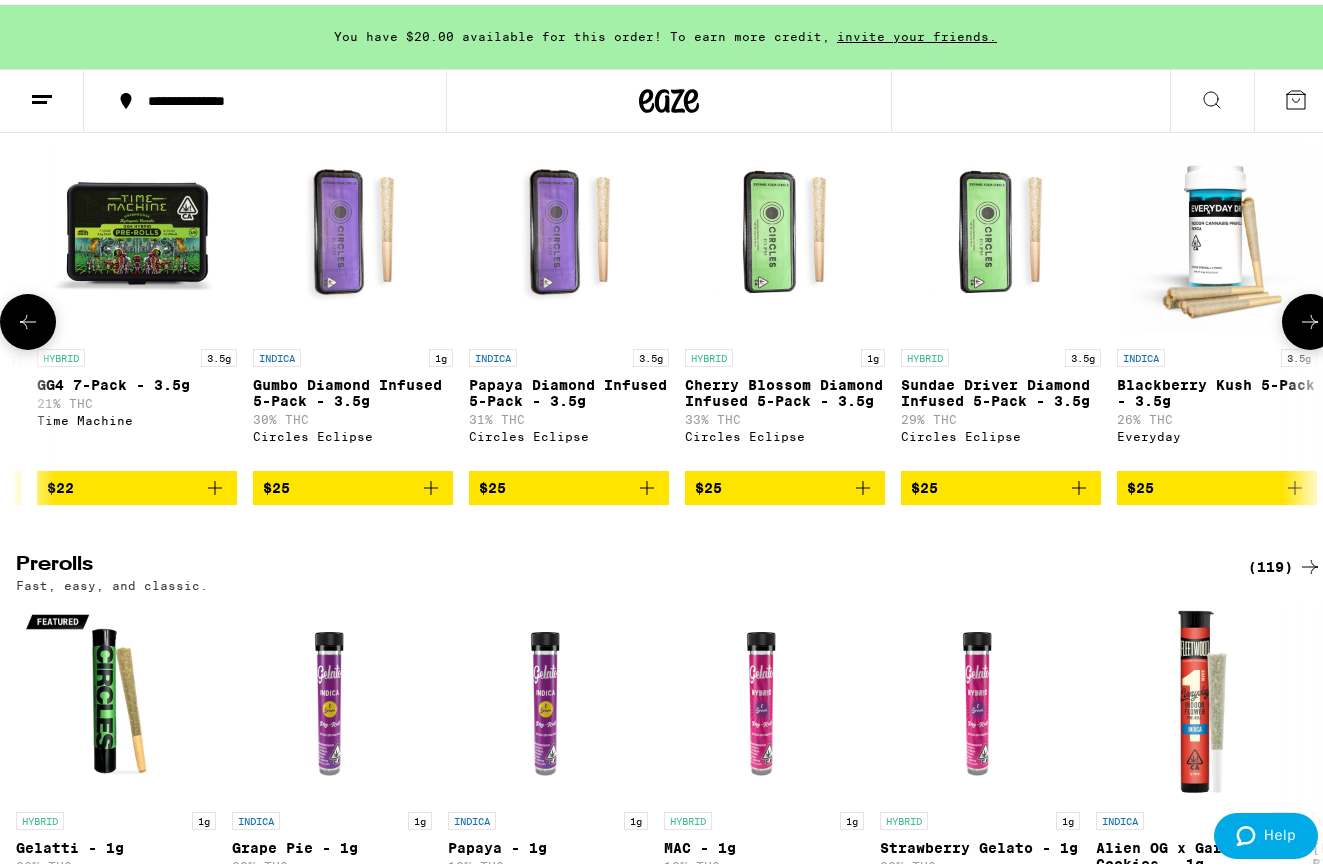 click 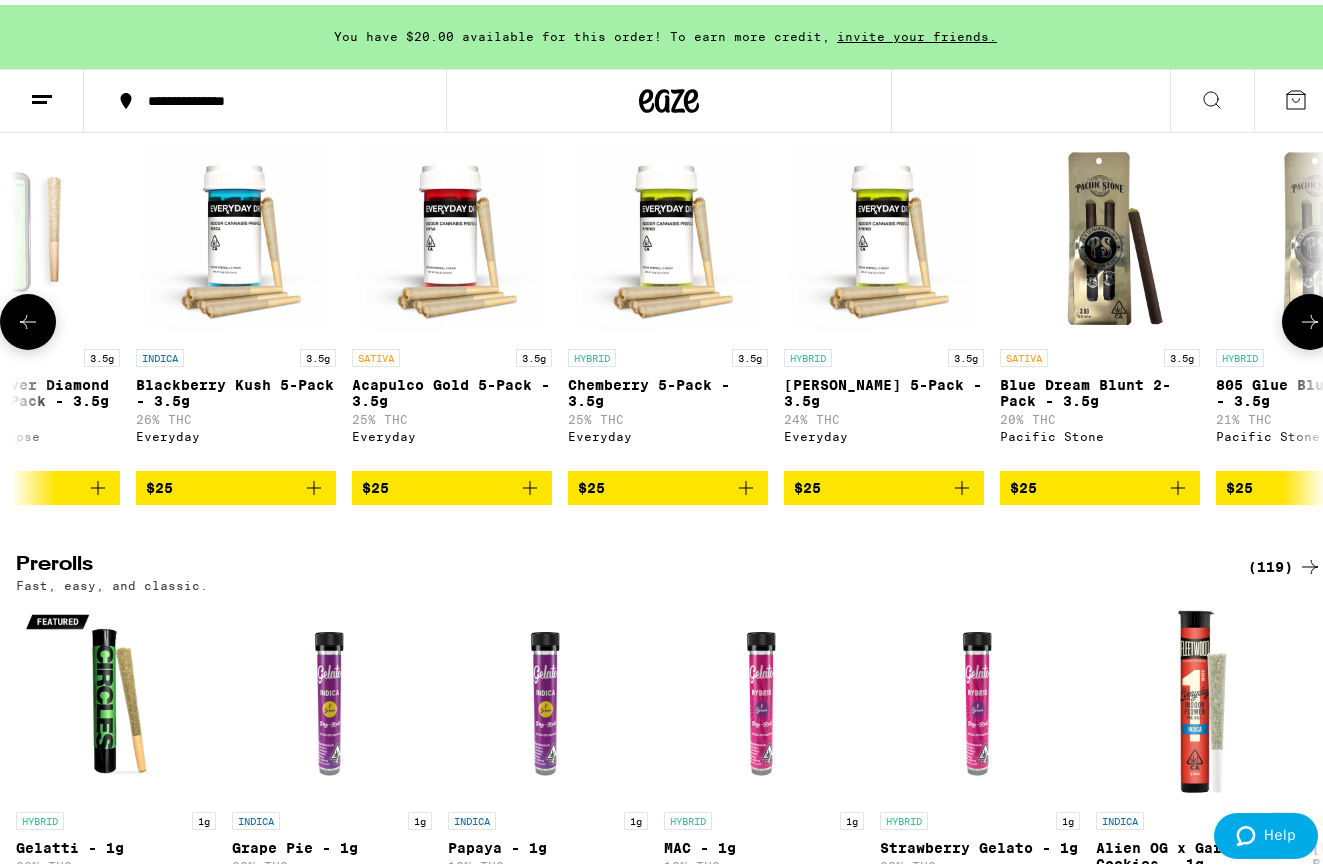 scroll, scrollTop: 0, scrollLeft: 4292, axis: horizontal 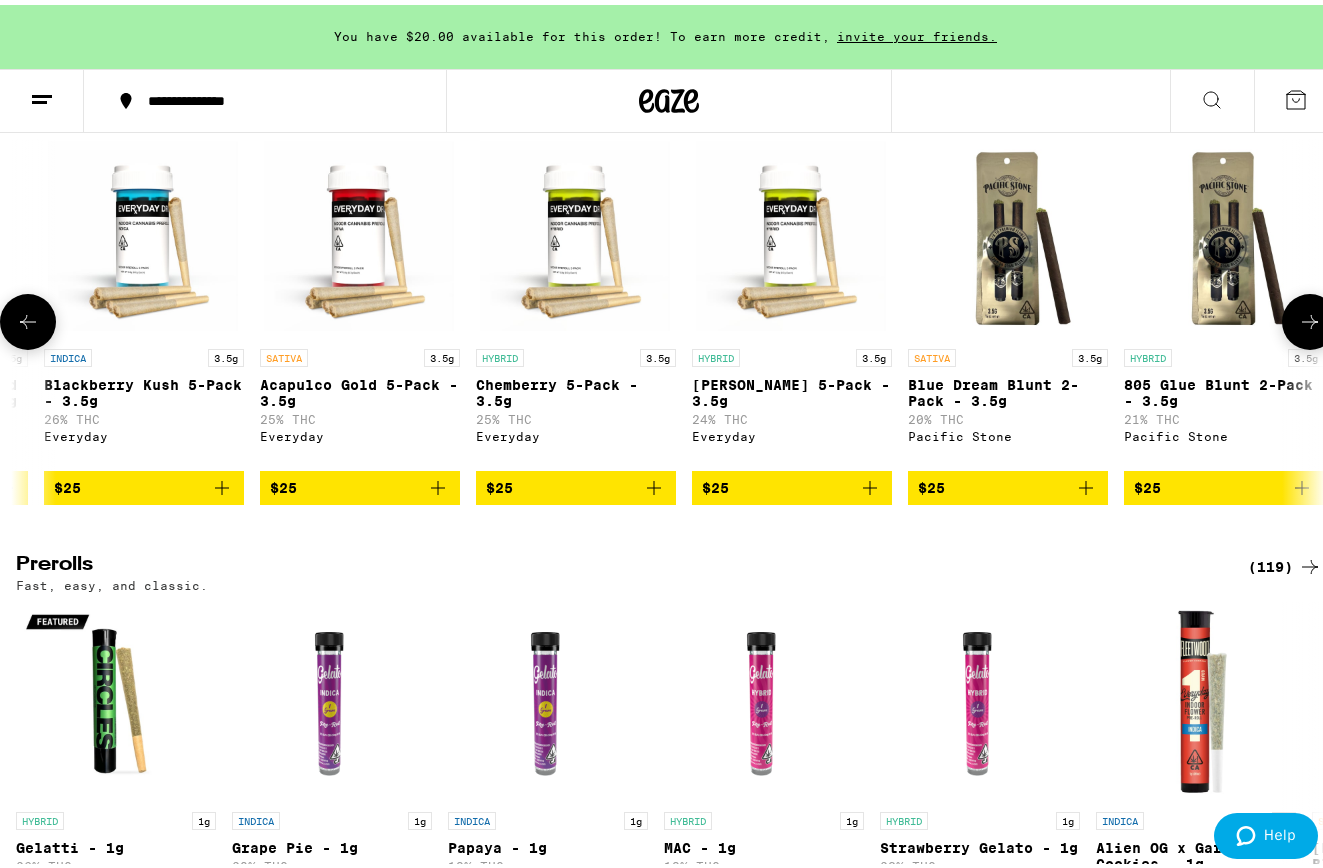 click 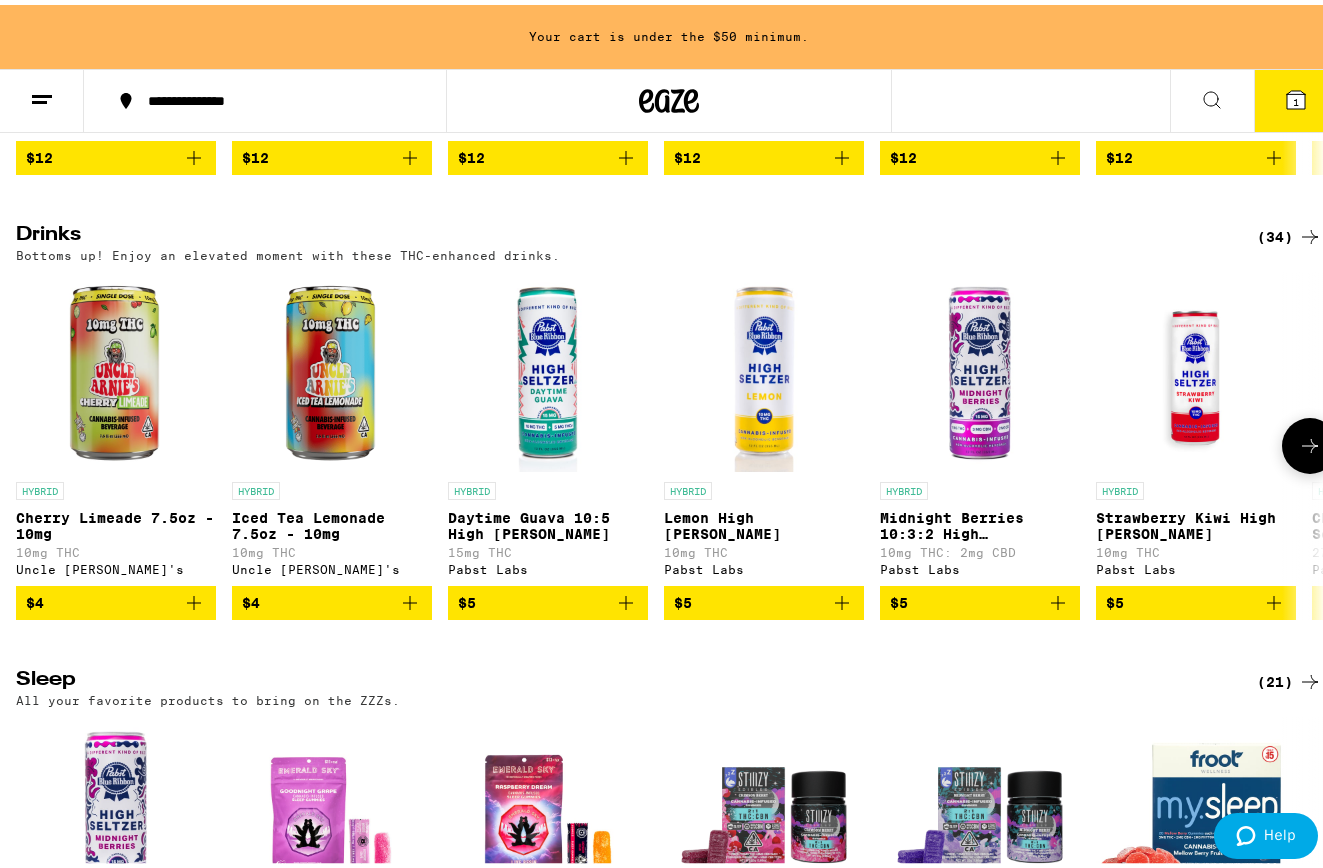 scroll, scrollTop: 6200, scrollLeft: 0, axis: vertical 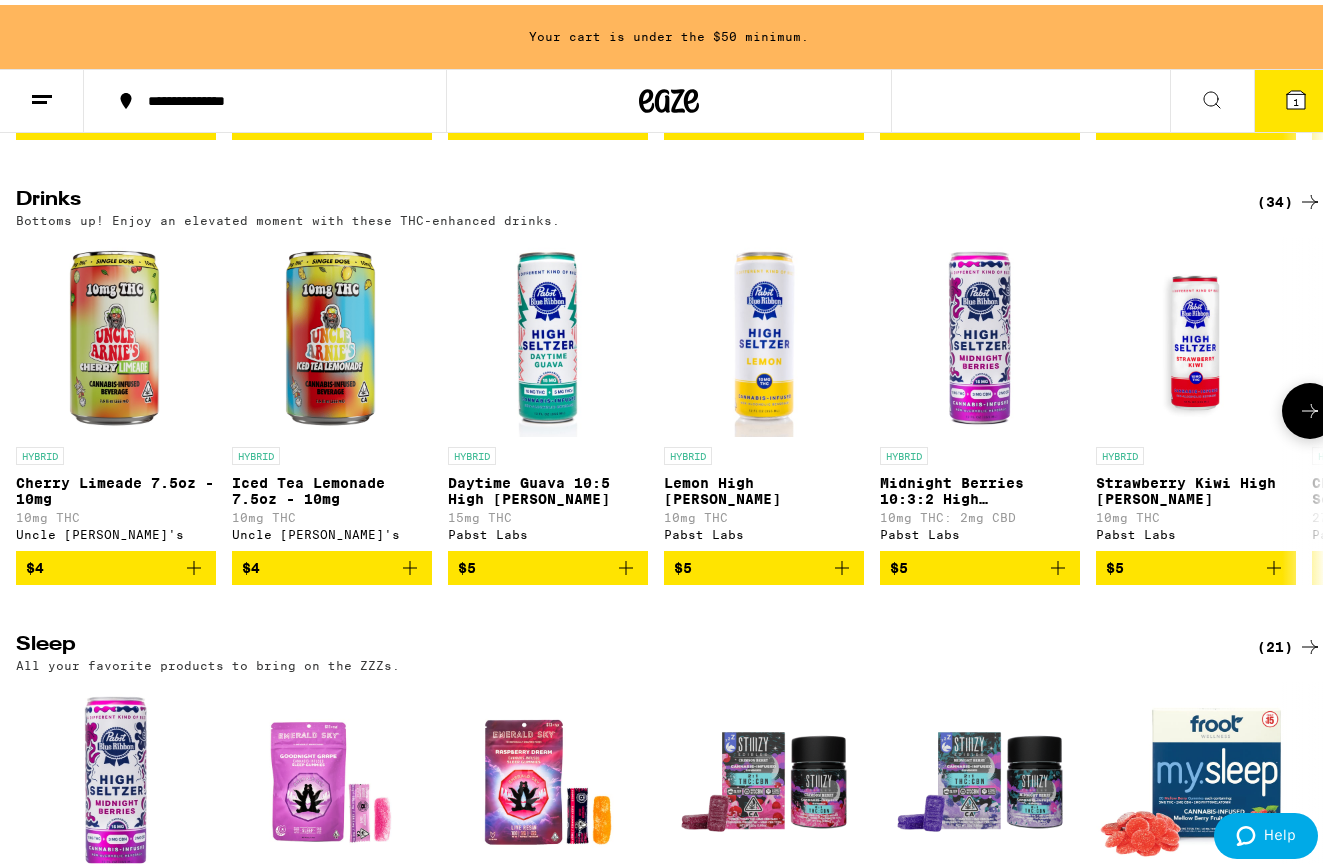 type 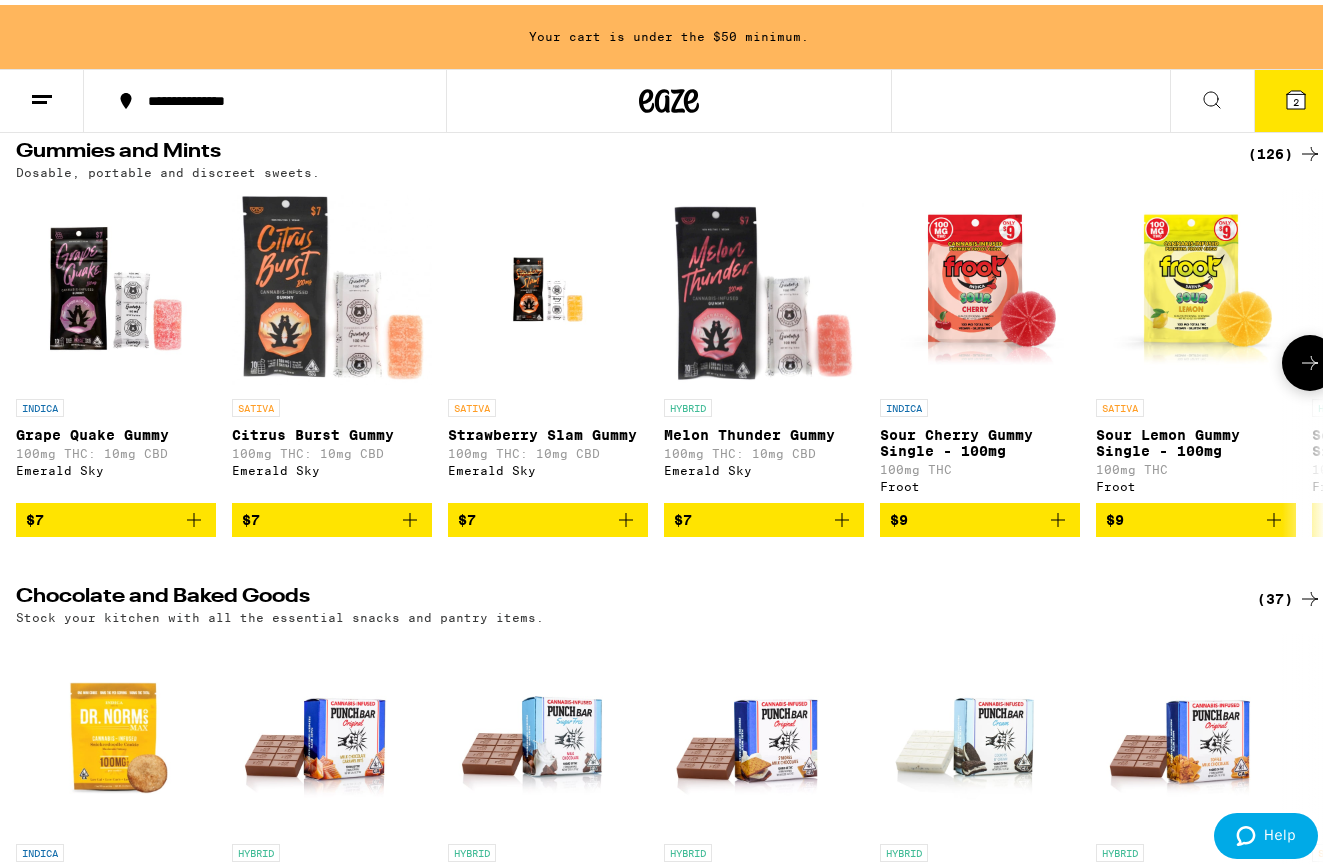 scroll, scrollTop: 5300, scrollLeft: 0, axis: vertical 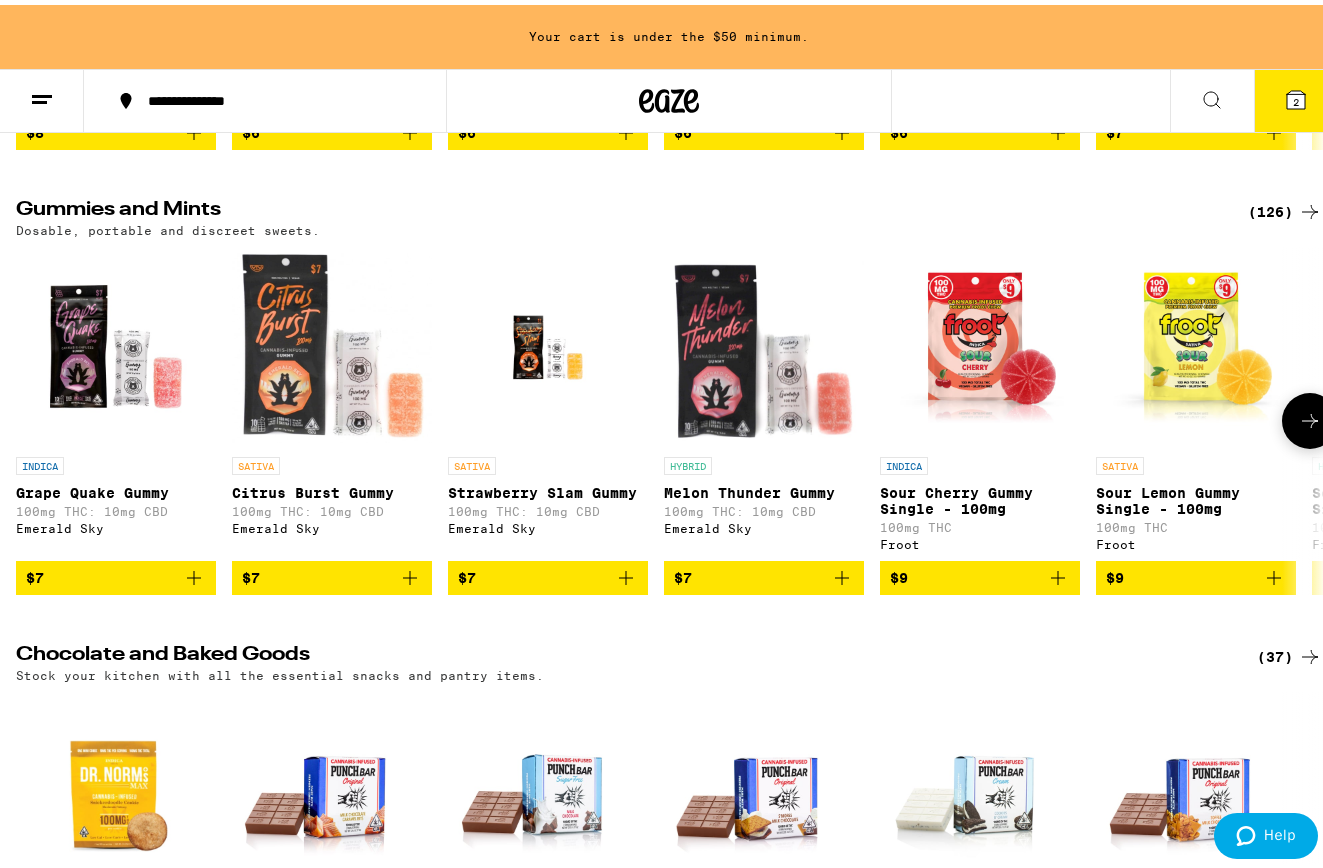click 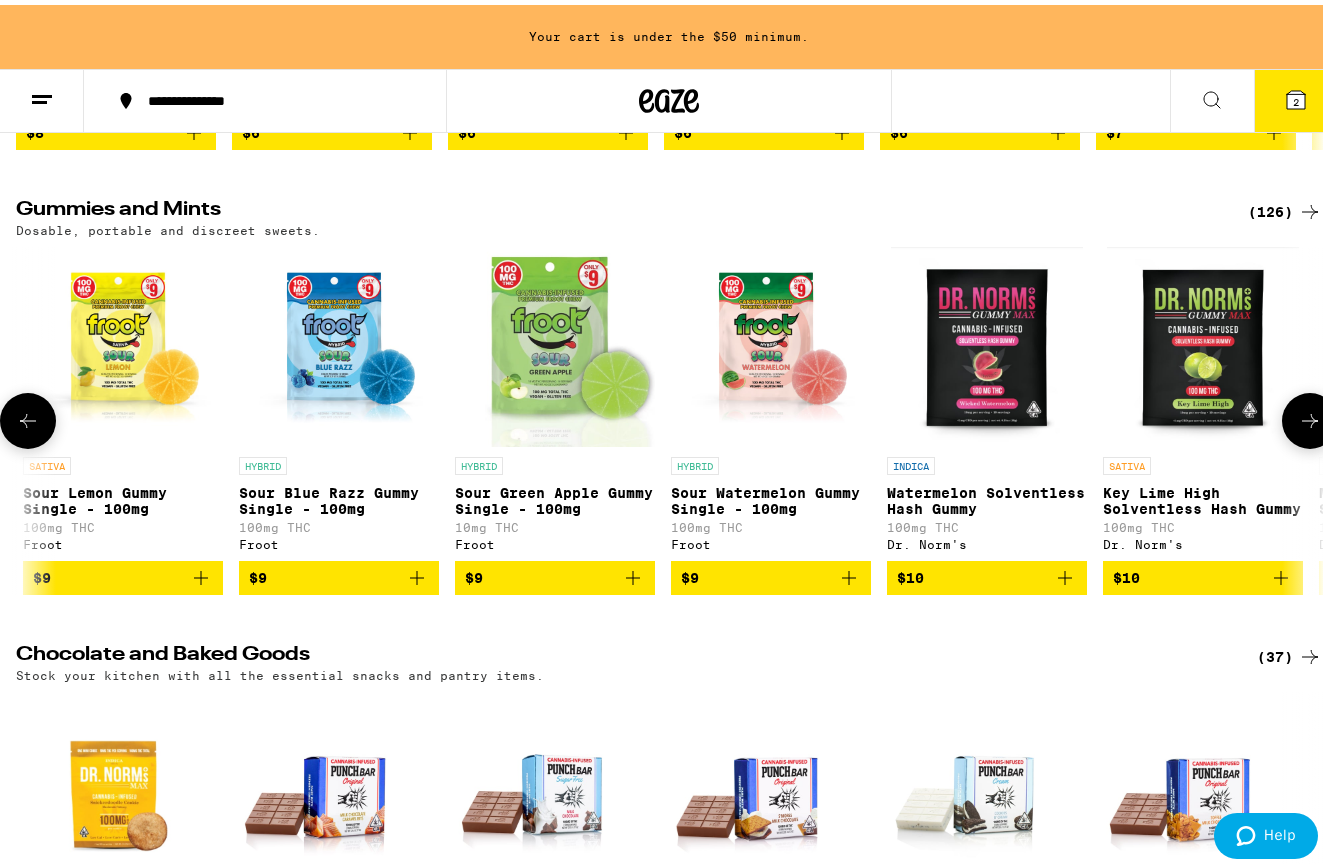 click 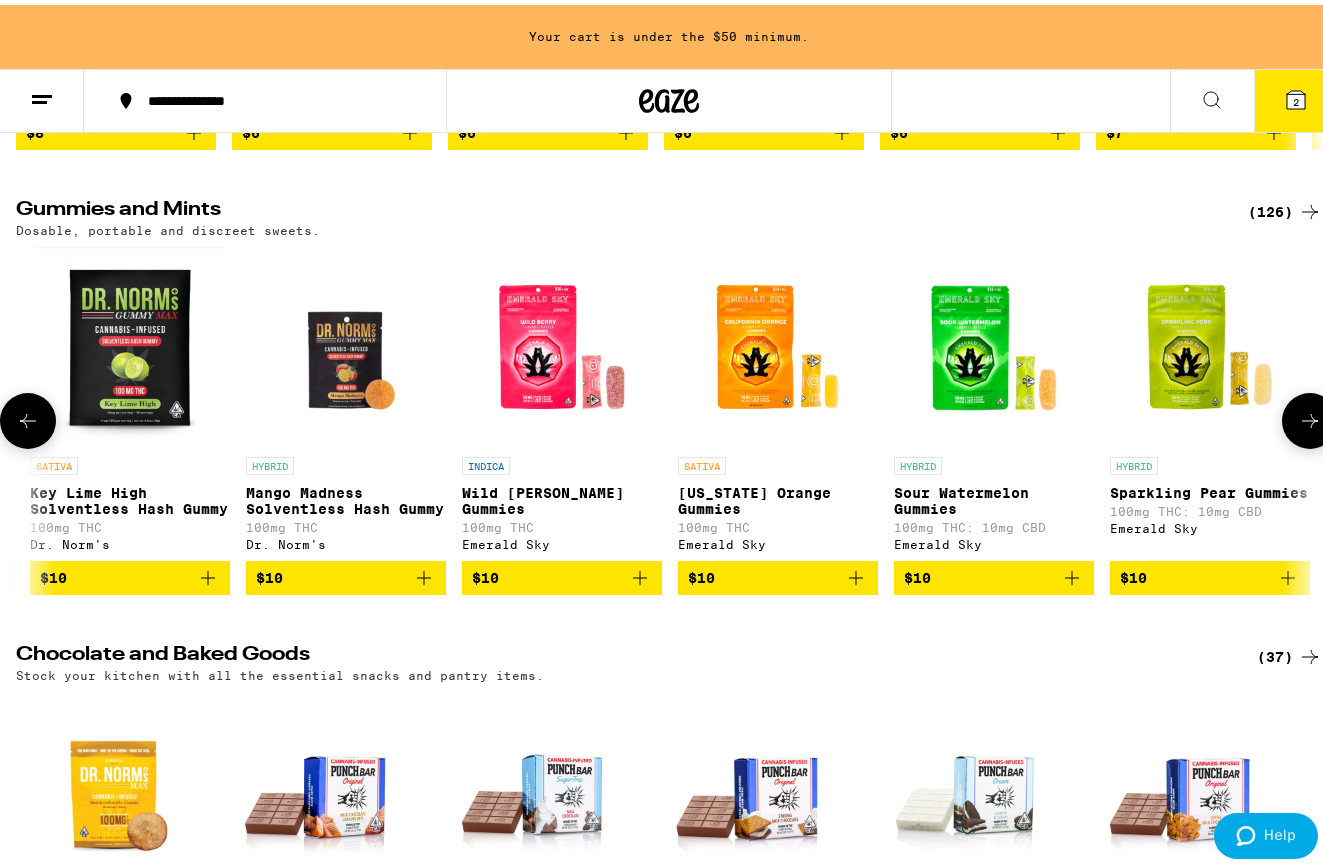 click 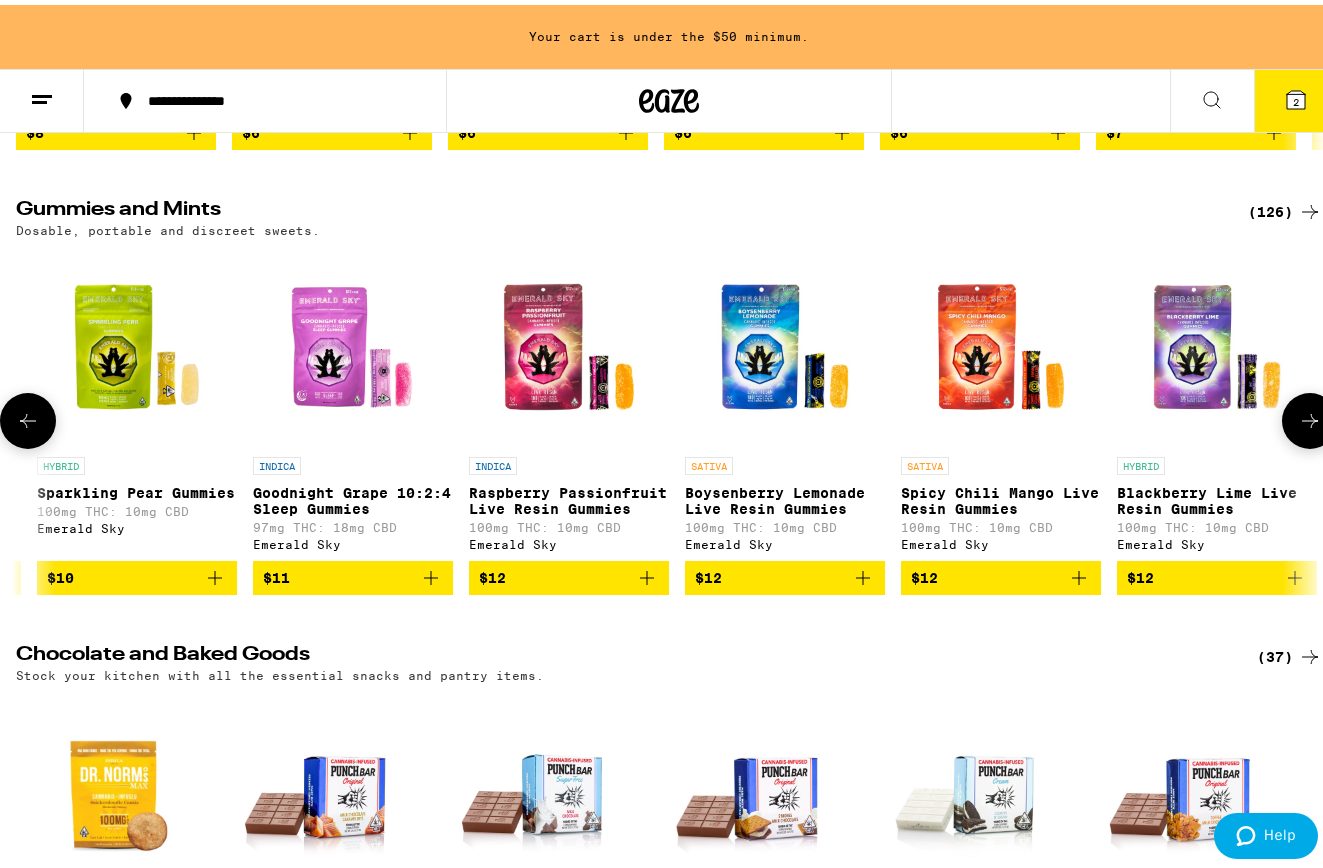 type 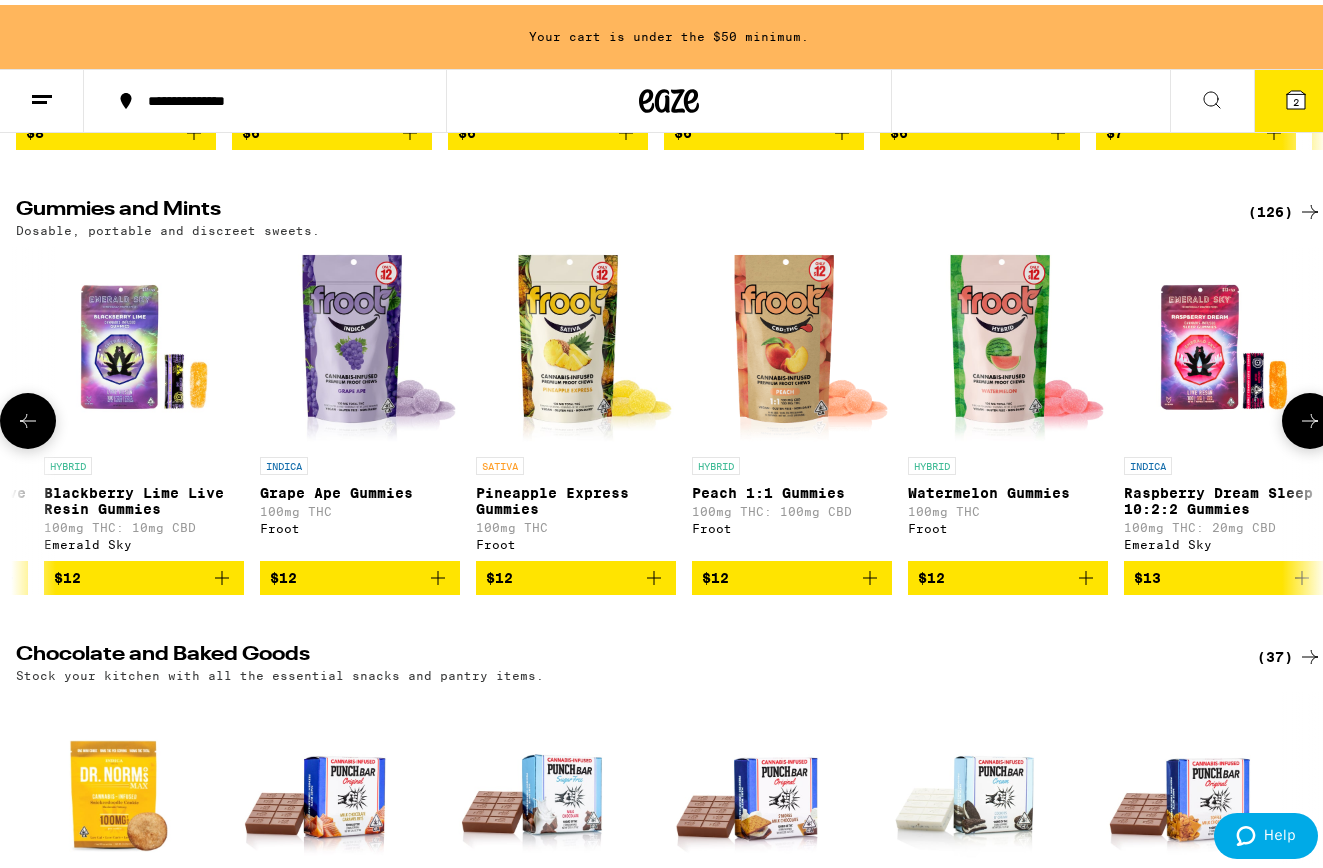 click 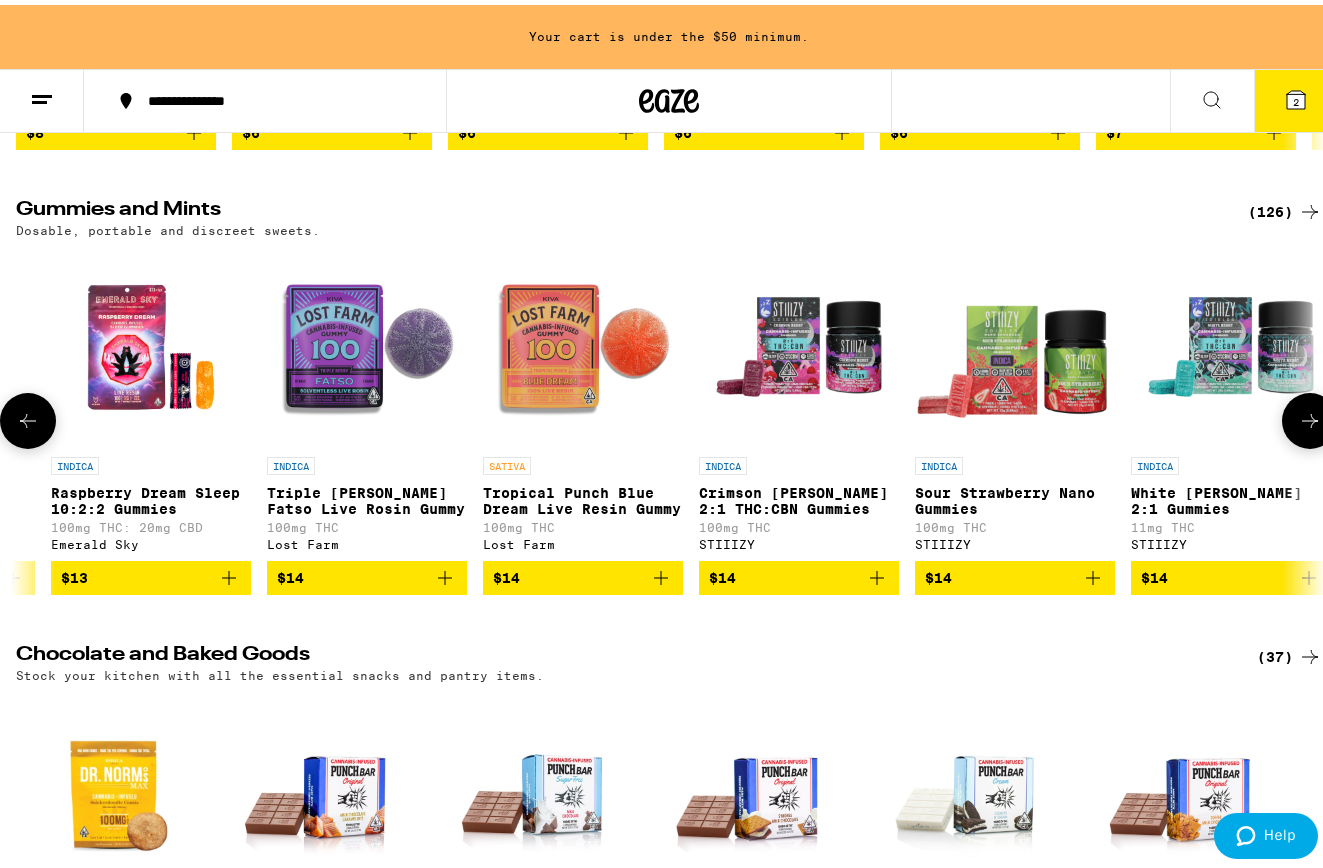 click at bounding box center [1310, 416] 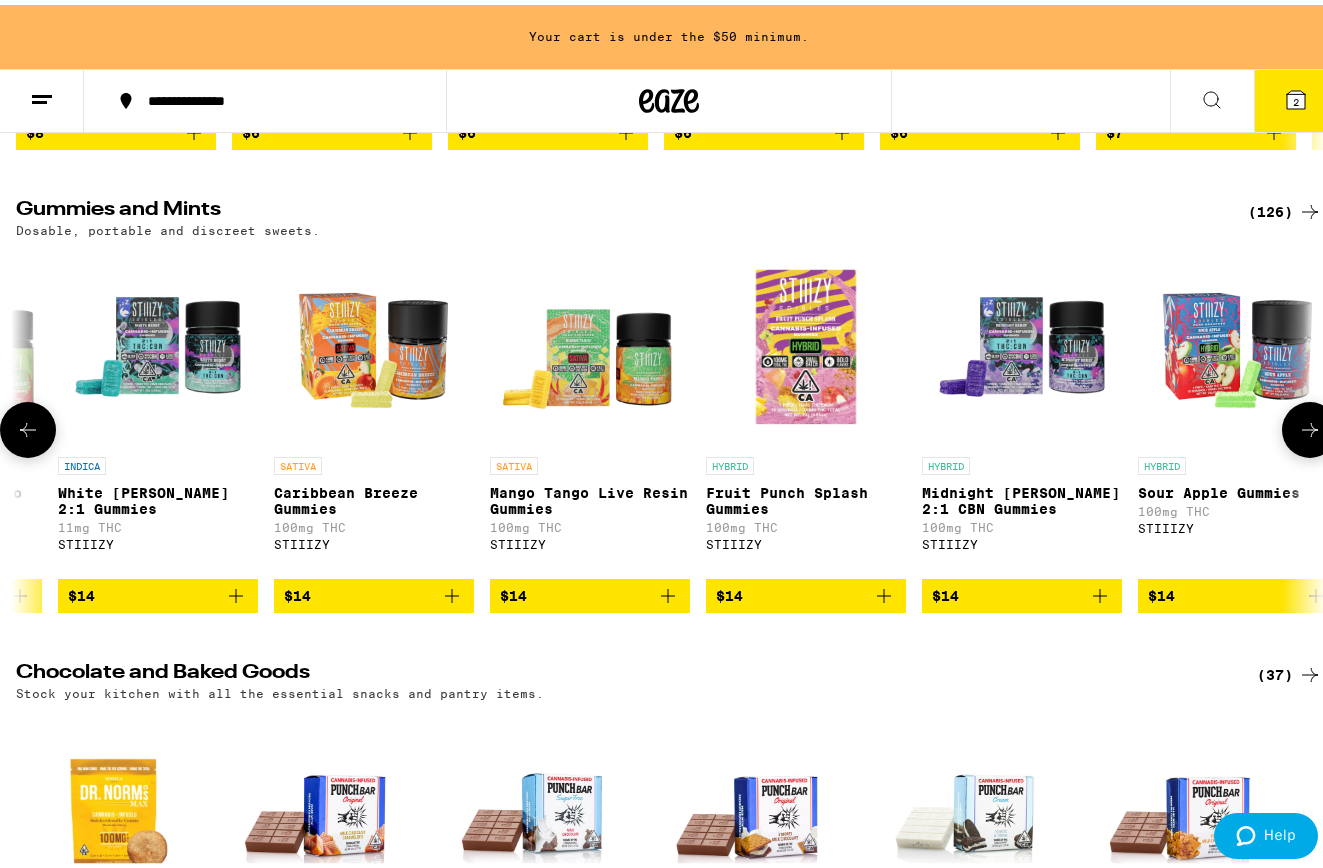 click at bounding box center (1310, 425) 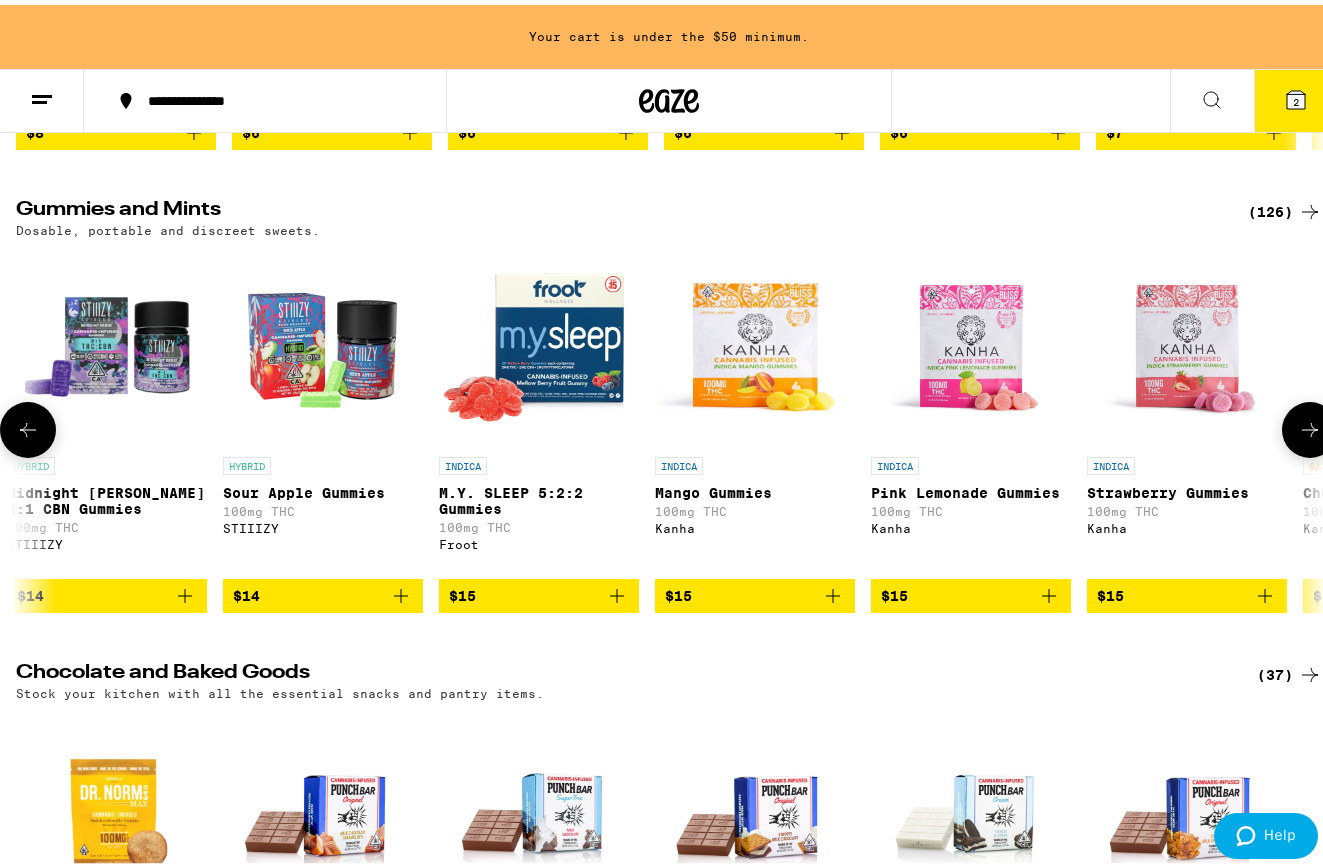 scroll, scrollTop: 0, scrollLeft: 7511, axis: horizontal 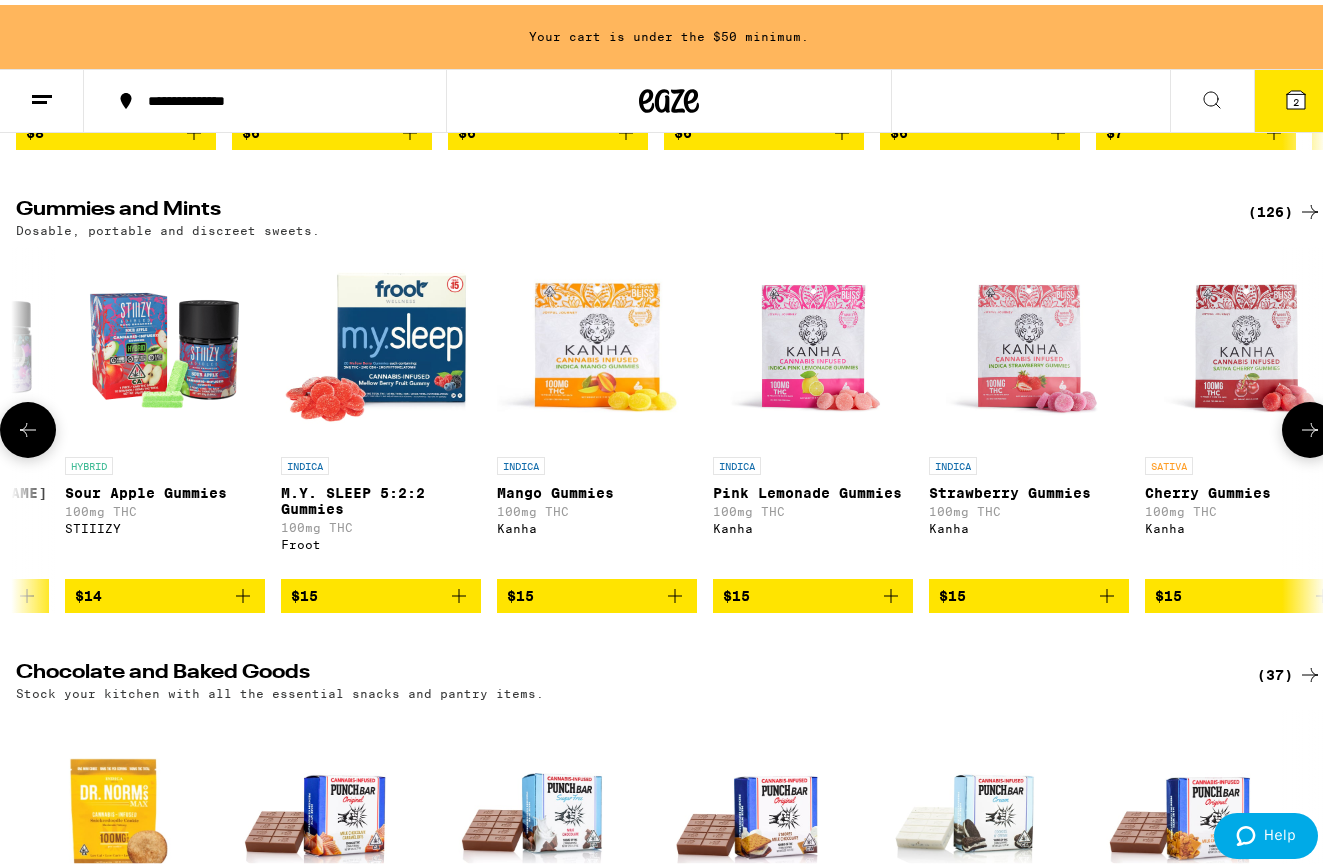 click at bounding box center [1310, 425] 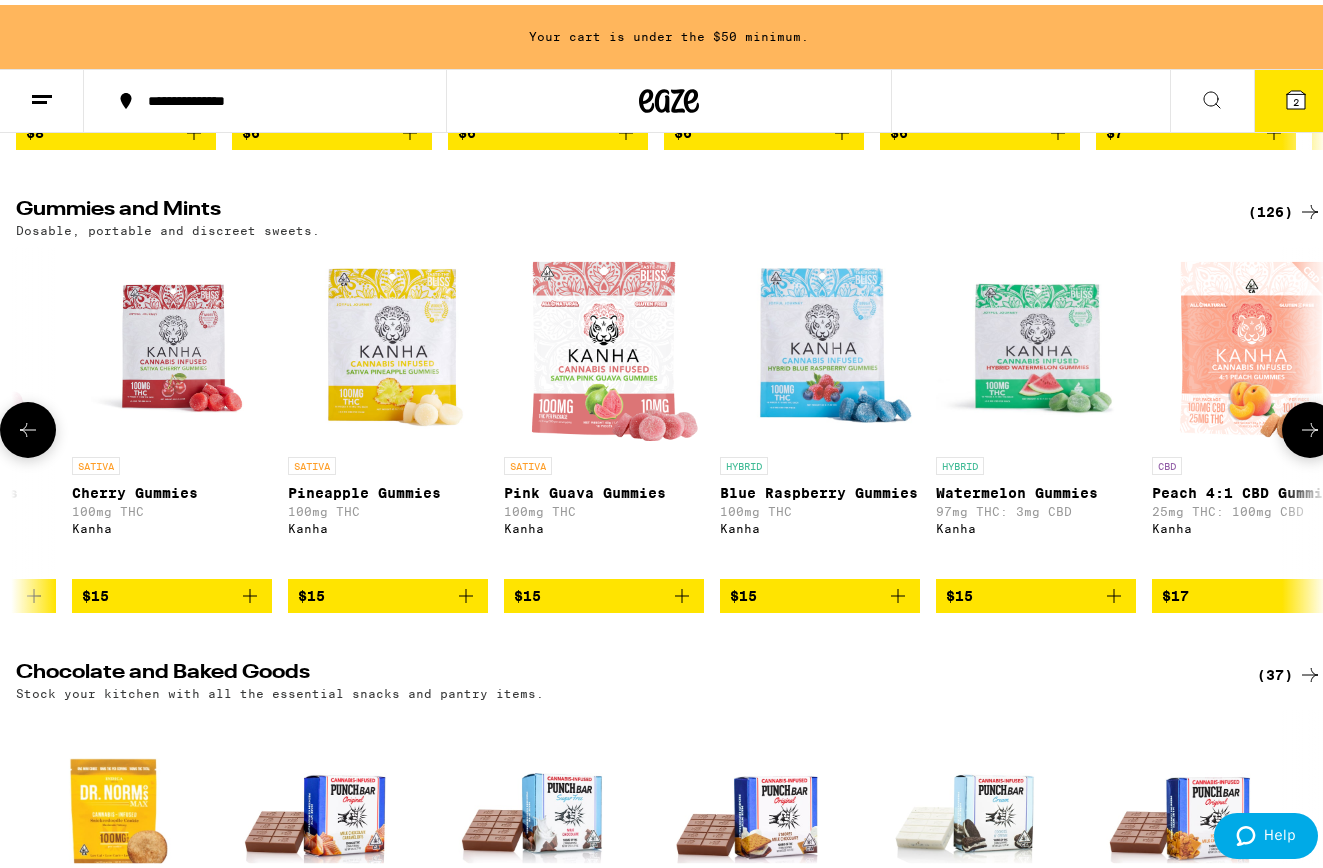 click 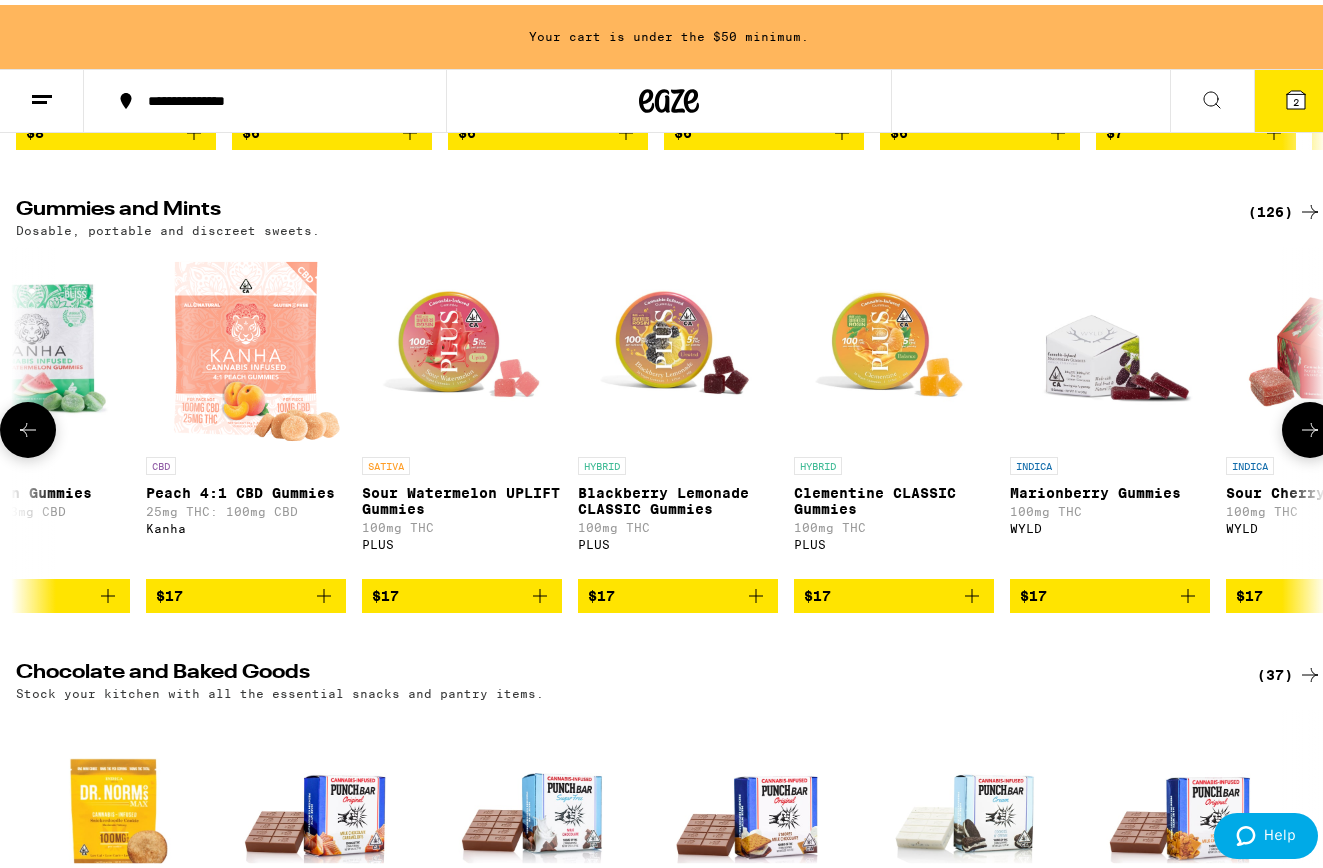scroll, scrollTop: 0, scrollLeft: 9657, axis: horizontal 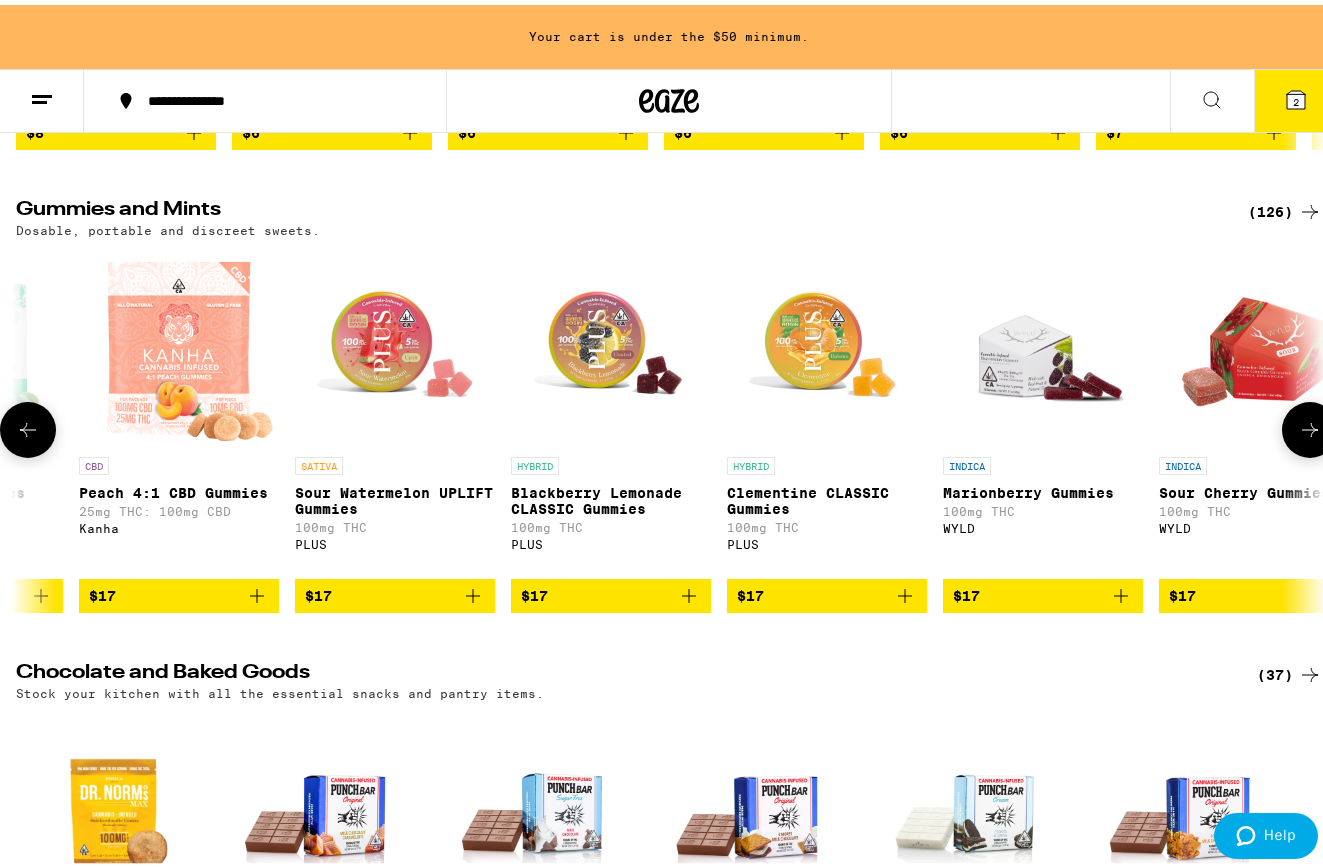 click at bounding box center (1310, 425) 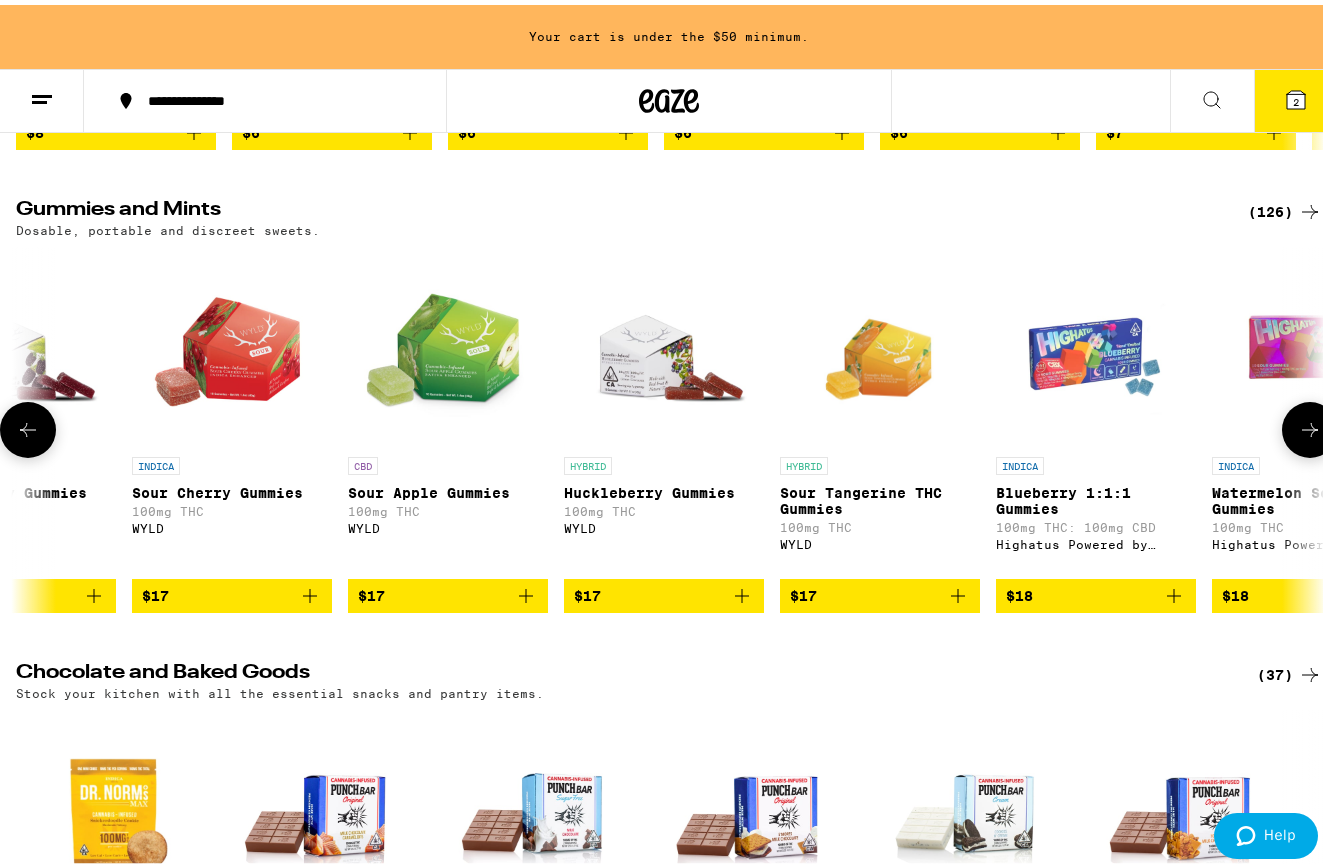 scroll, scrollTop: 0, scrollLeft: 10730, axis: horizontal 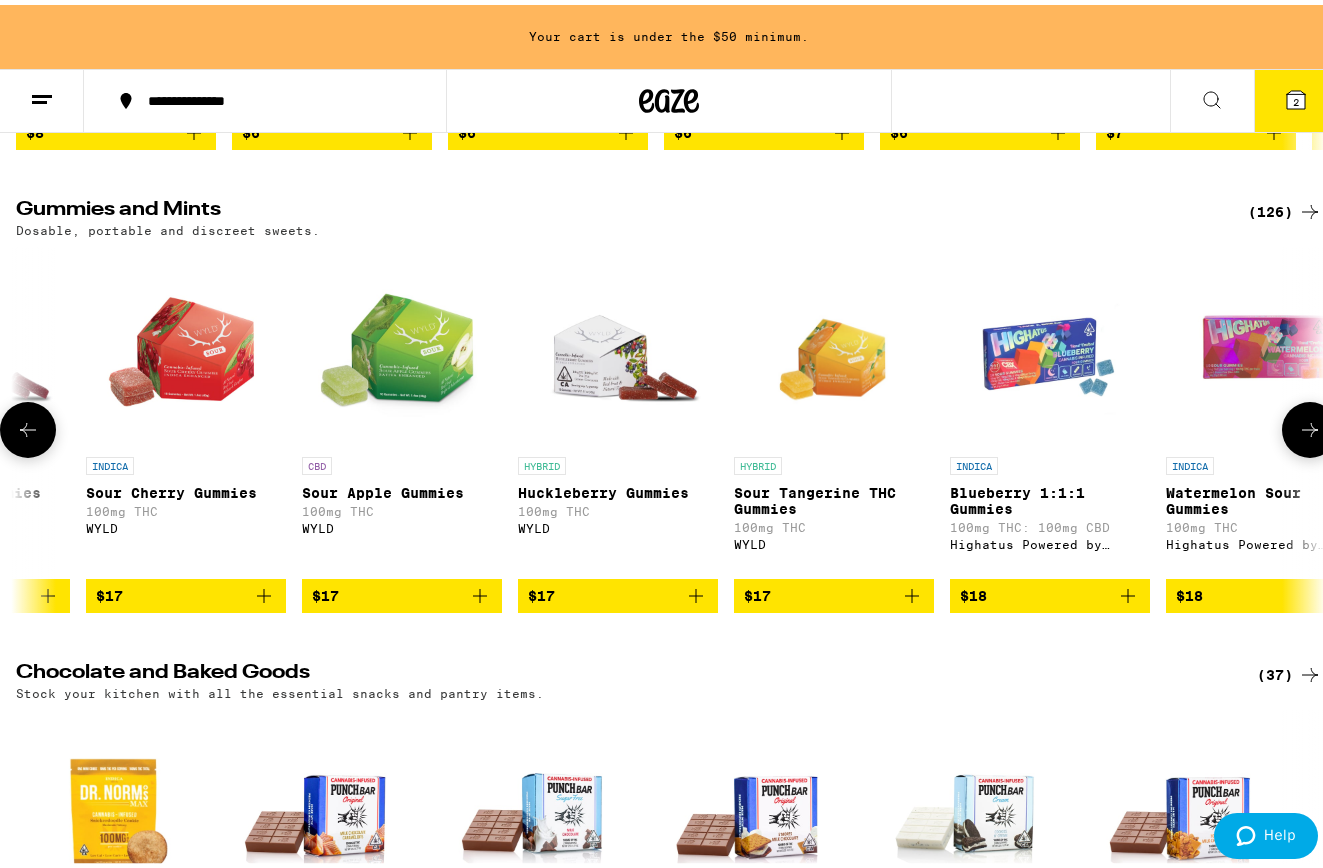 click 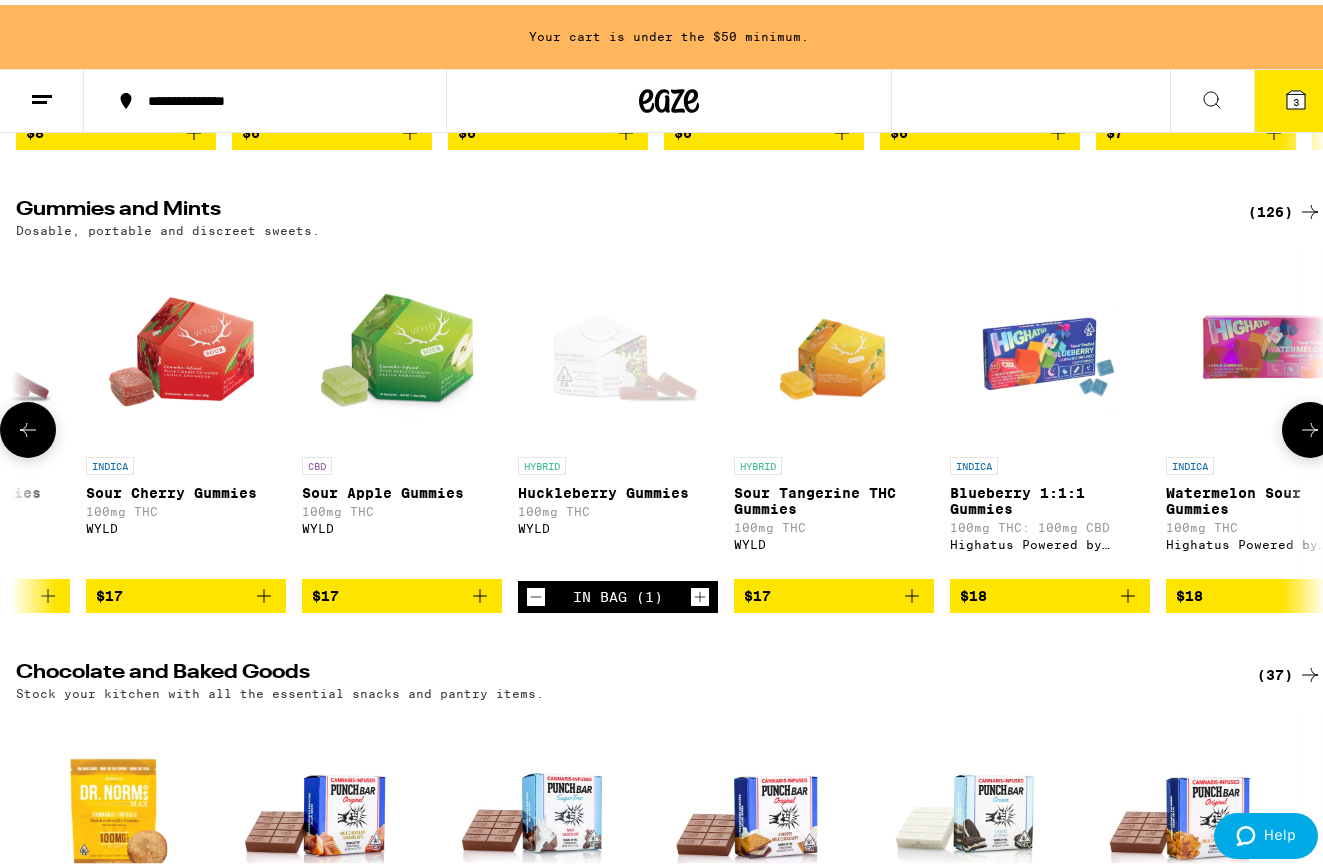 type 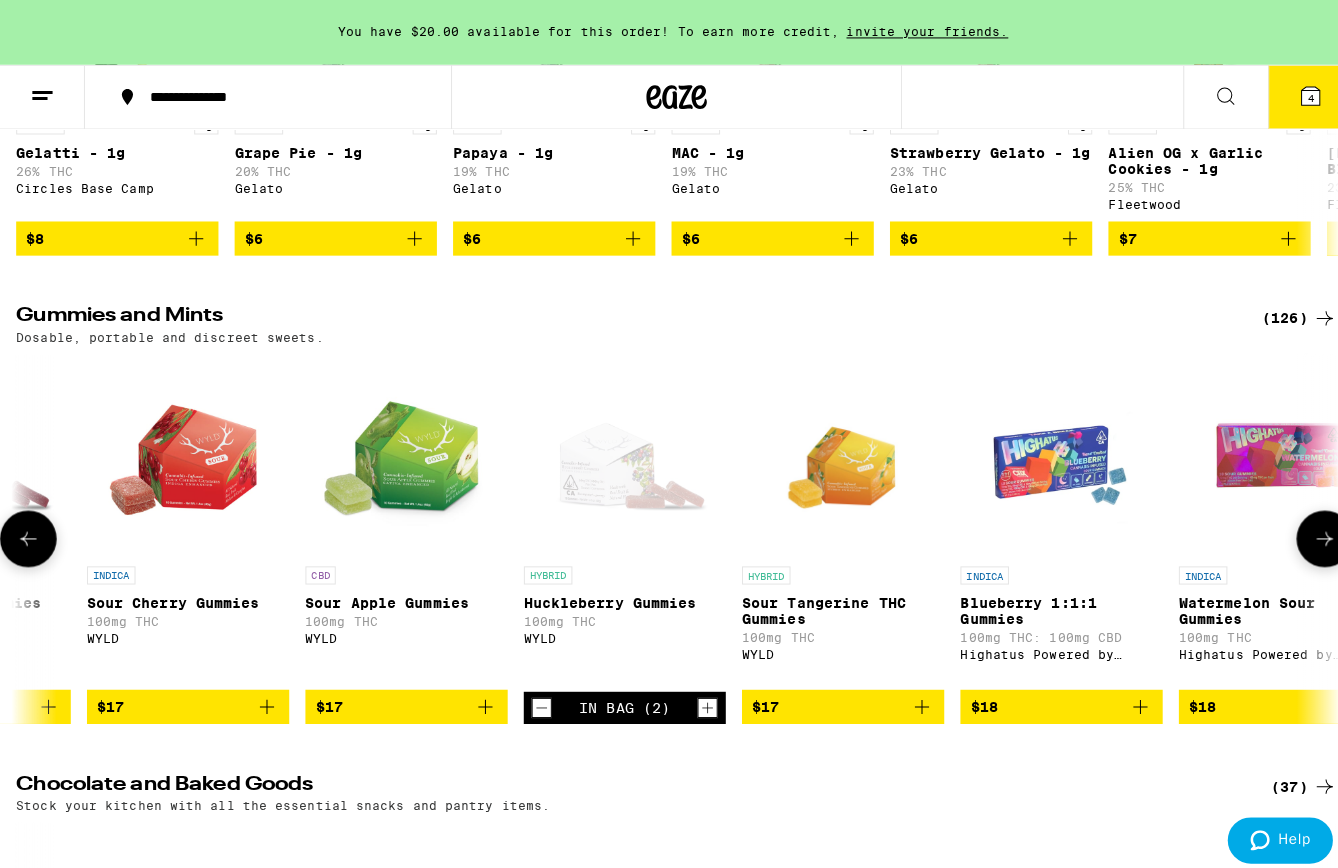 scroll, scrollTop: 5000, scrollLeft: 0, axis: vertical 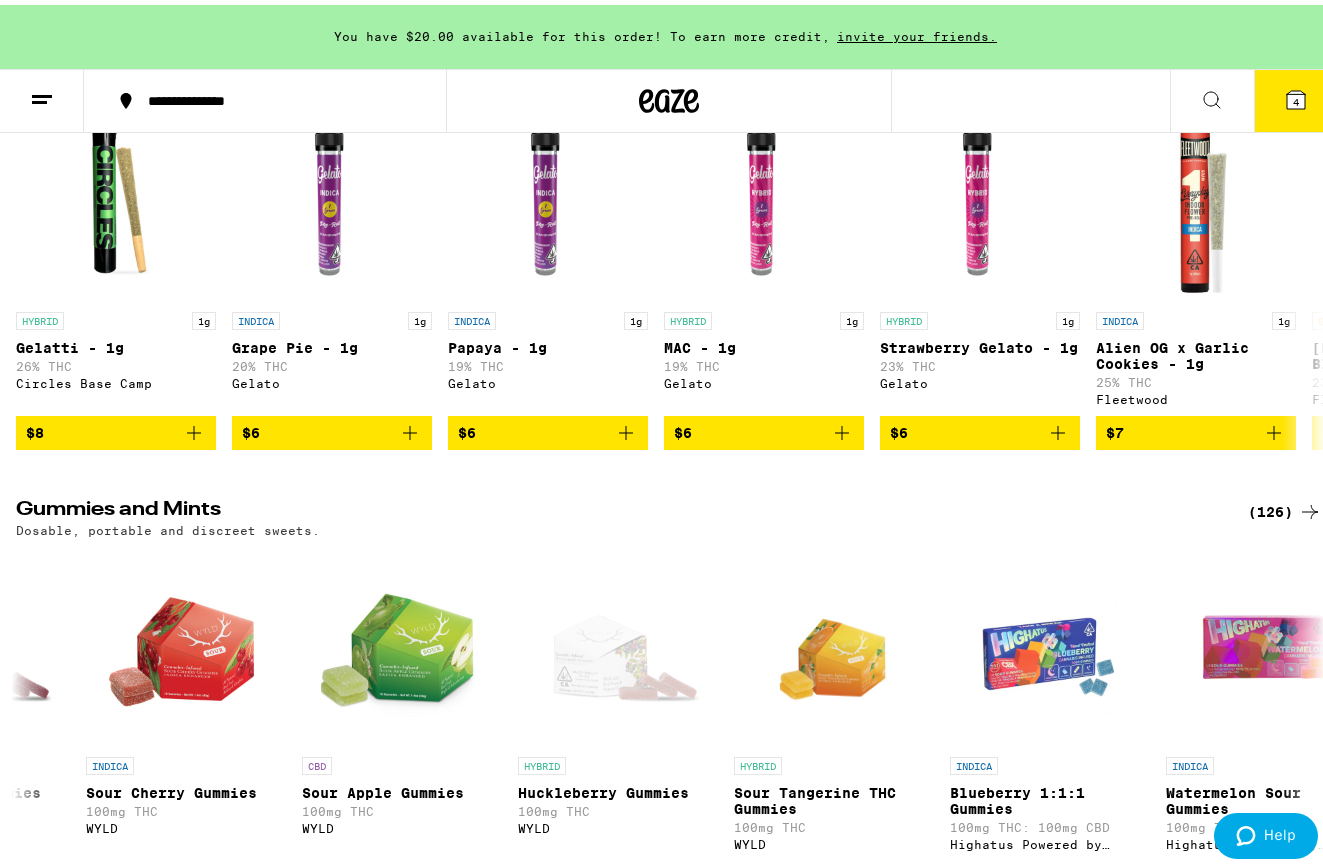 click on "4" at bounding box center [1296, 96] 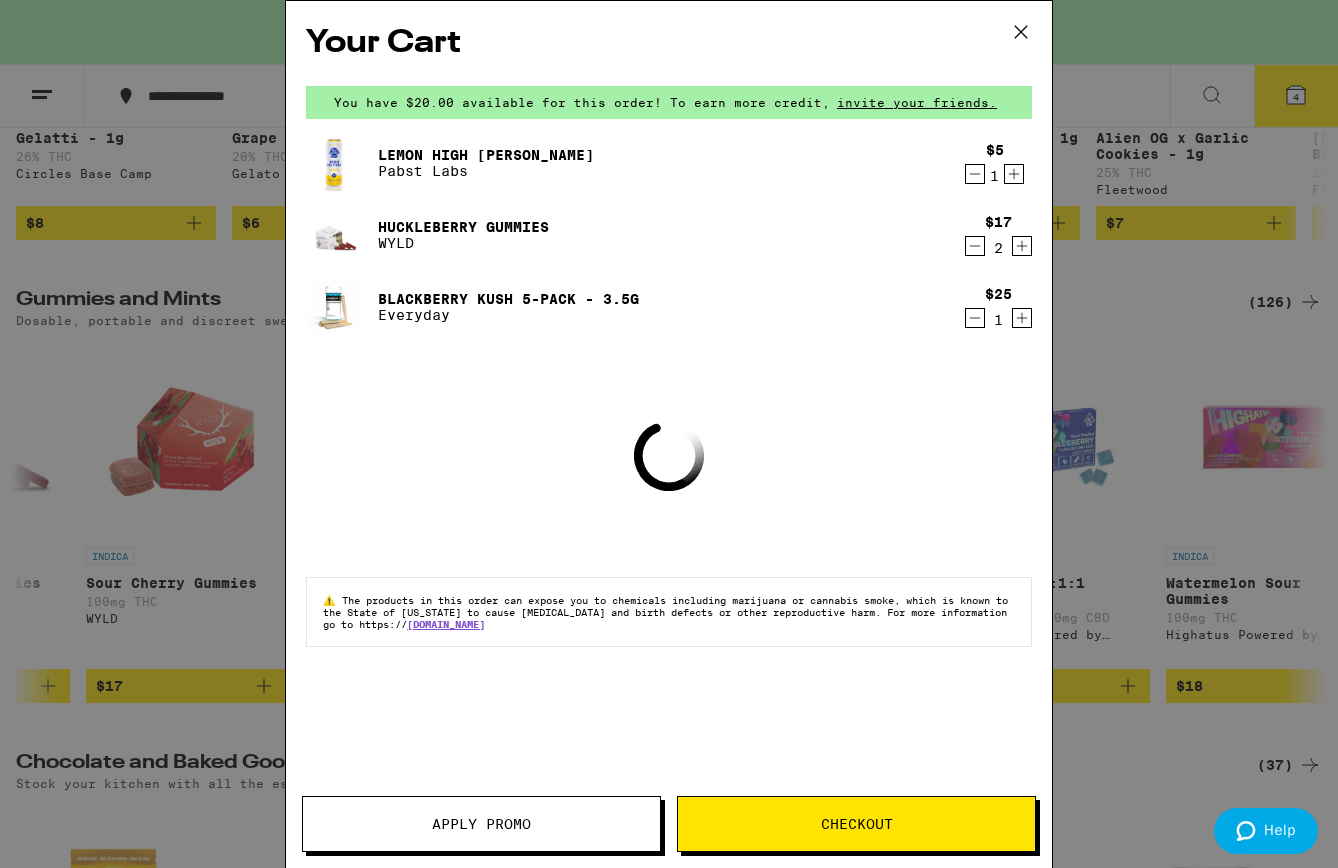 scroll, scrollTop: 4795, scrollLeft: 0, axis: vertical 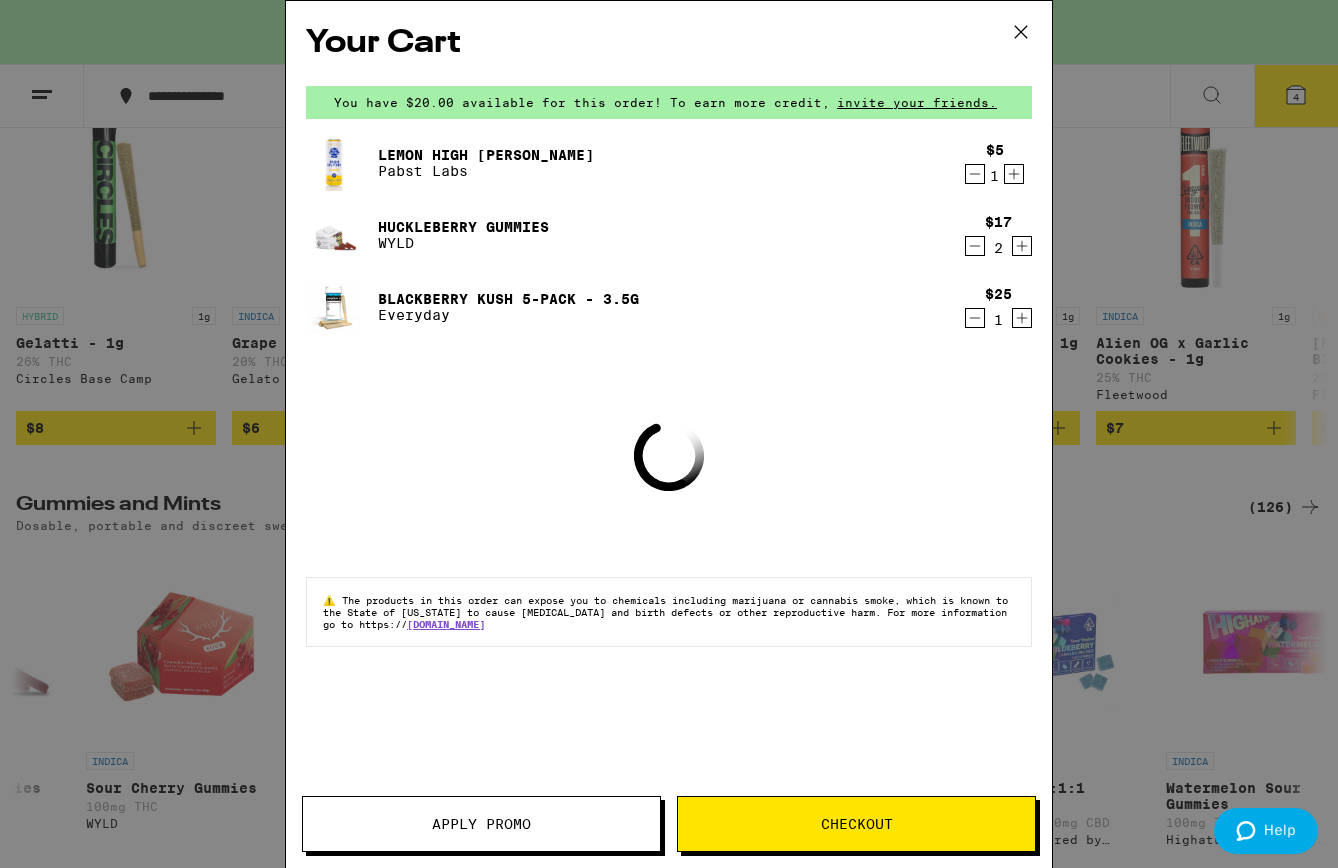 click on "Checkout" at bounding box center [857, 824] 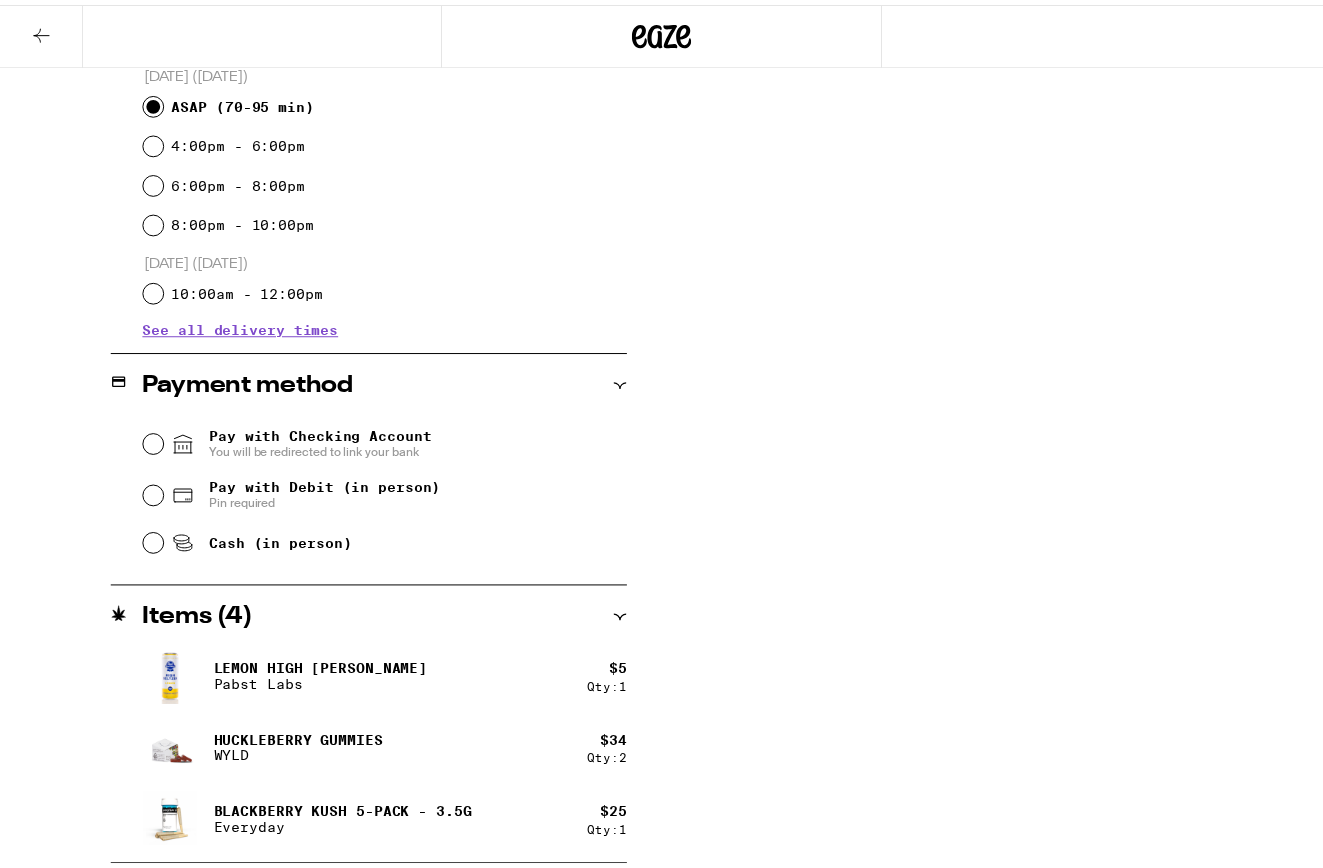 scroll, scrollTop: 0, scrollLeft: 0, axis: both 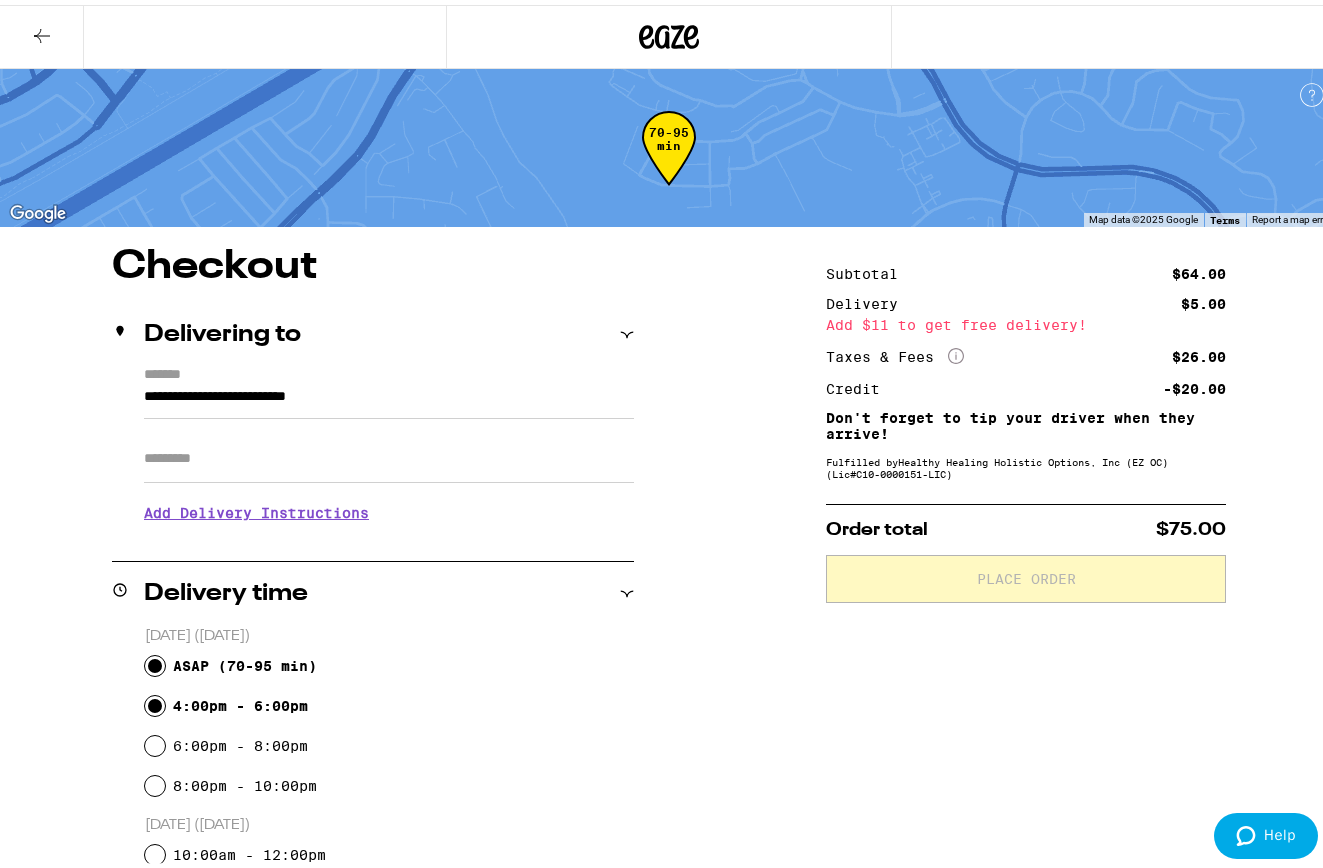 click on "4:00pm - 6:00pm" at bounding box center [155, 701] 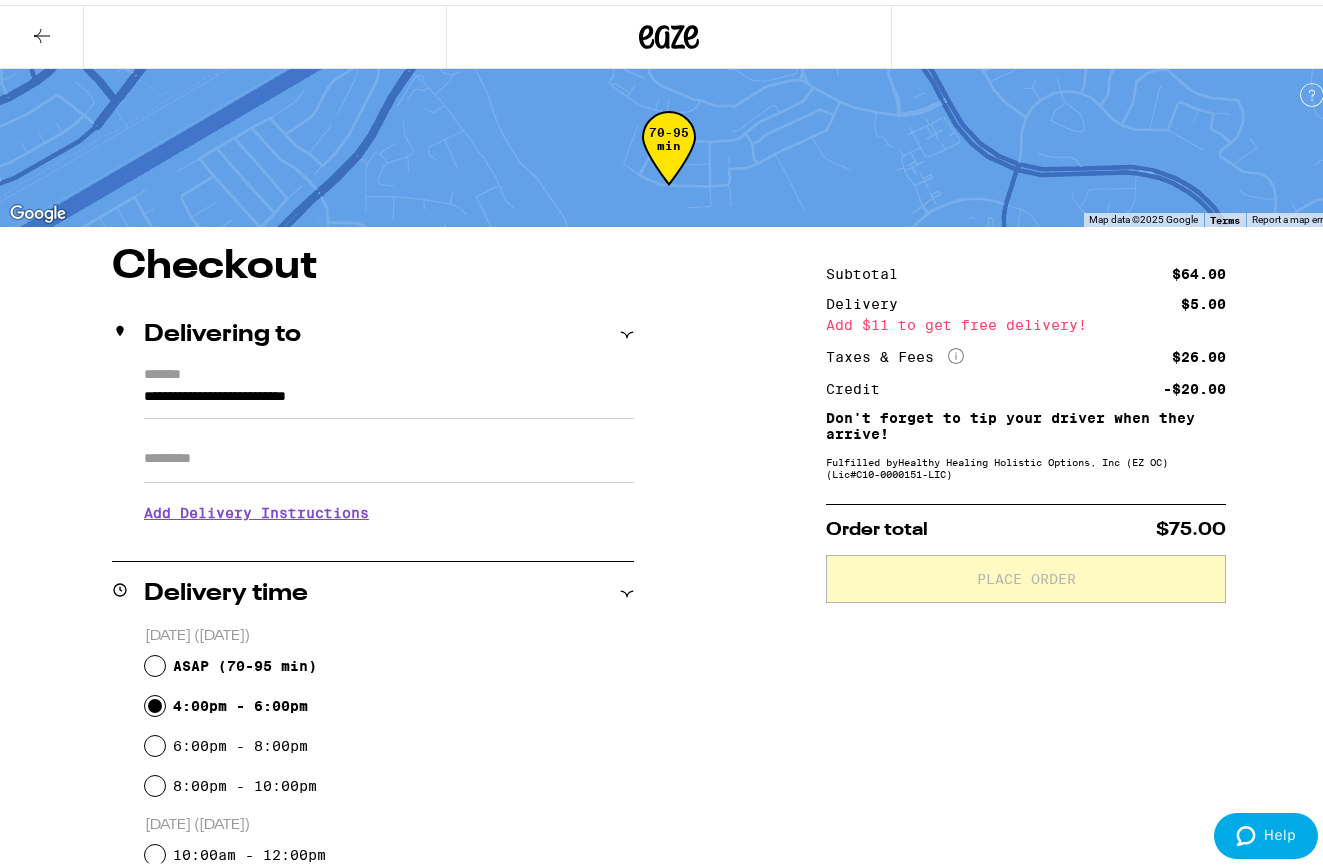 radio on "true" 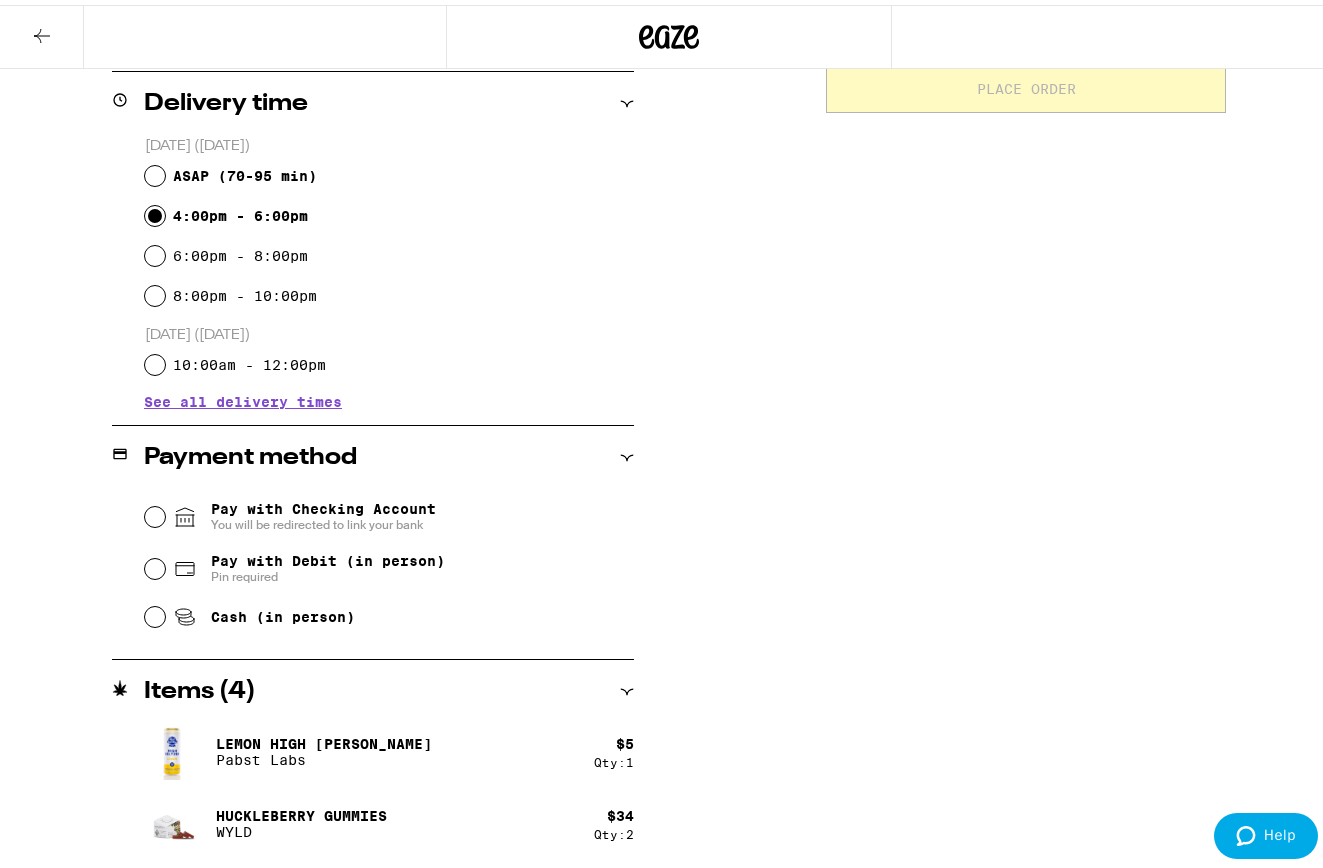 scroll, scrollTop: 500, scrollLeft: 0, axis: vertical 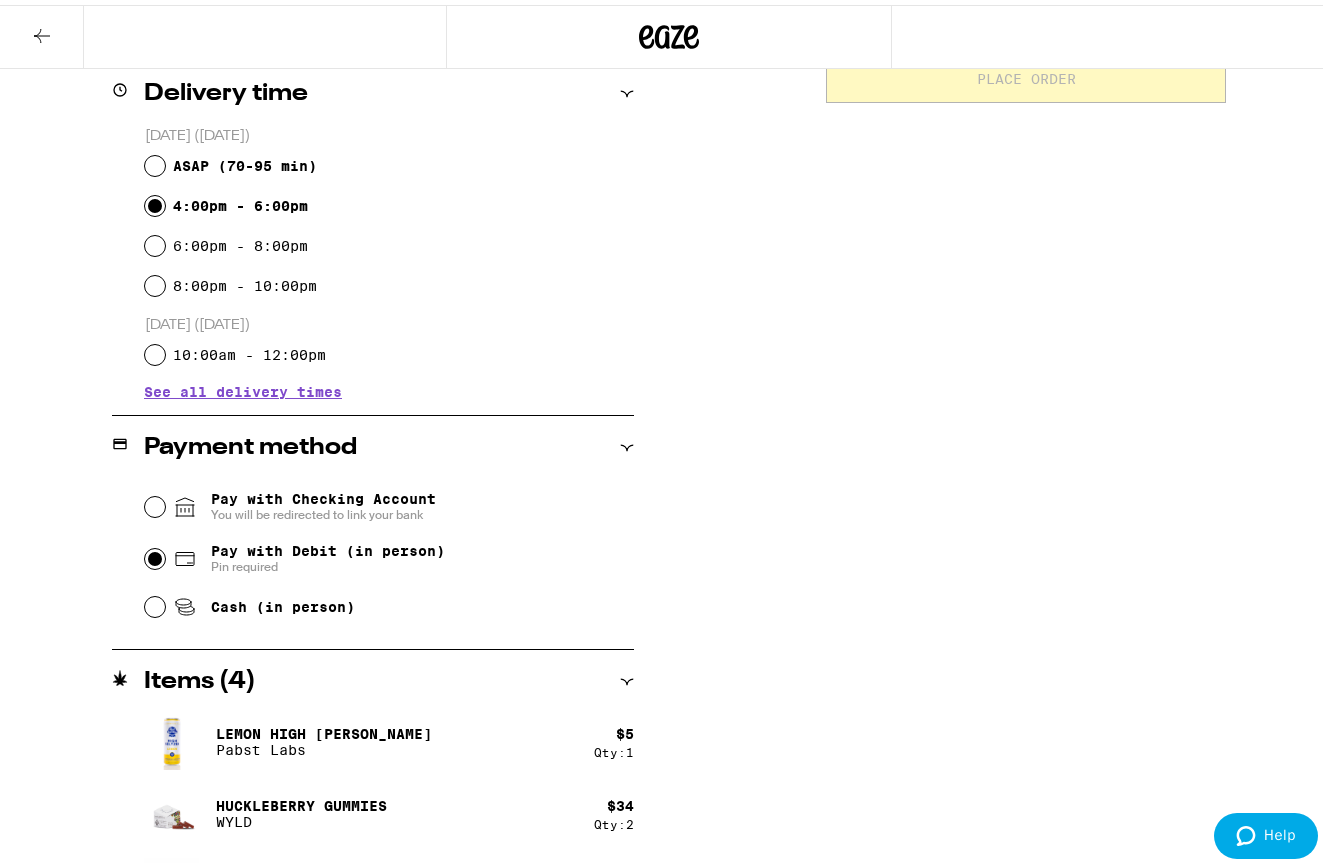 click on "Pay with Debit (in person) Pin required" at bounding box center (155, 554) 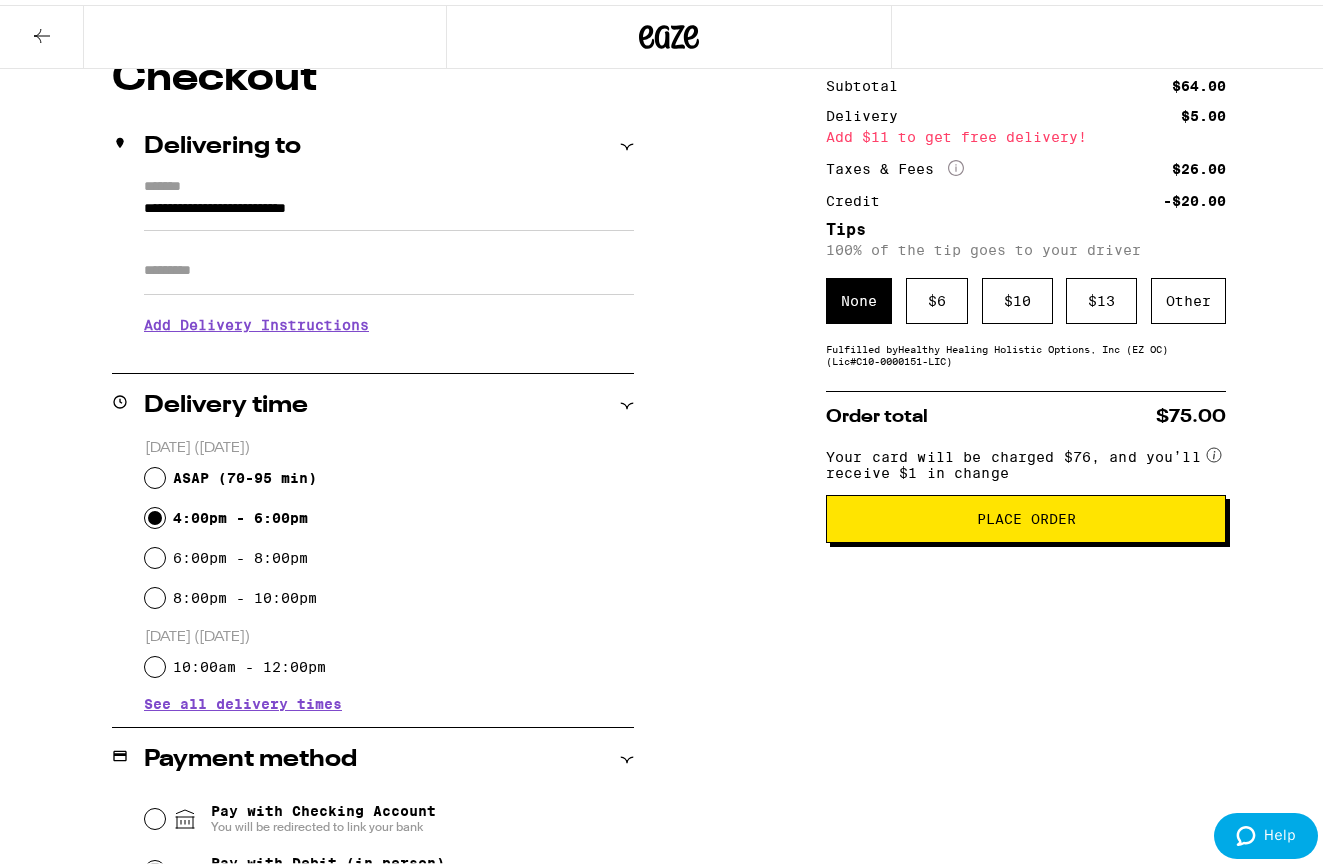 scroll, scrollTop: 200, scrollLeft: 0, axis: vertical 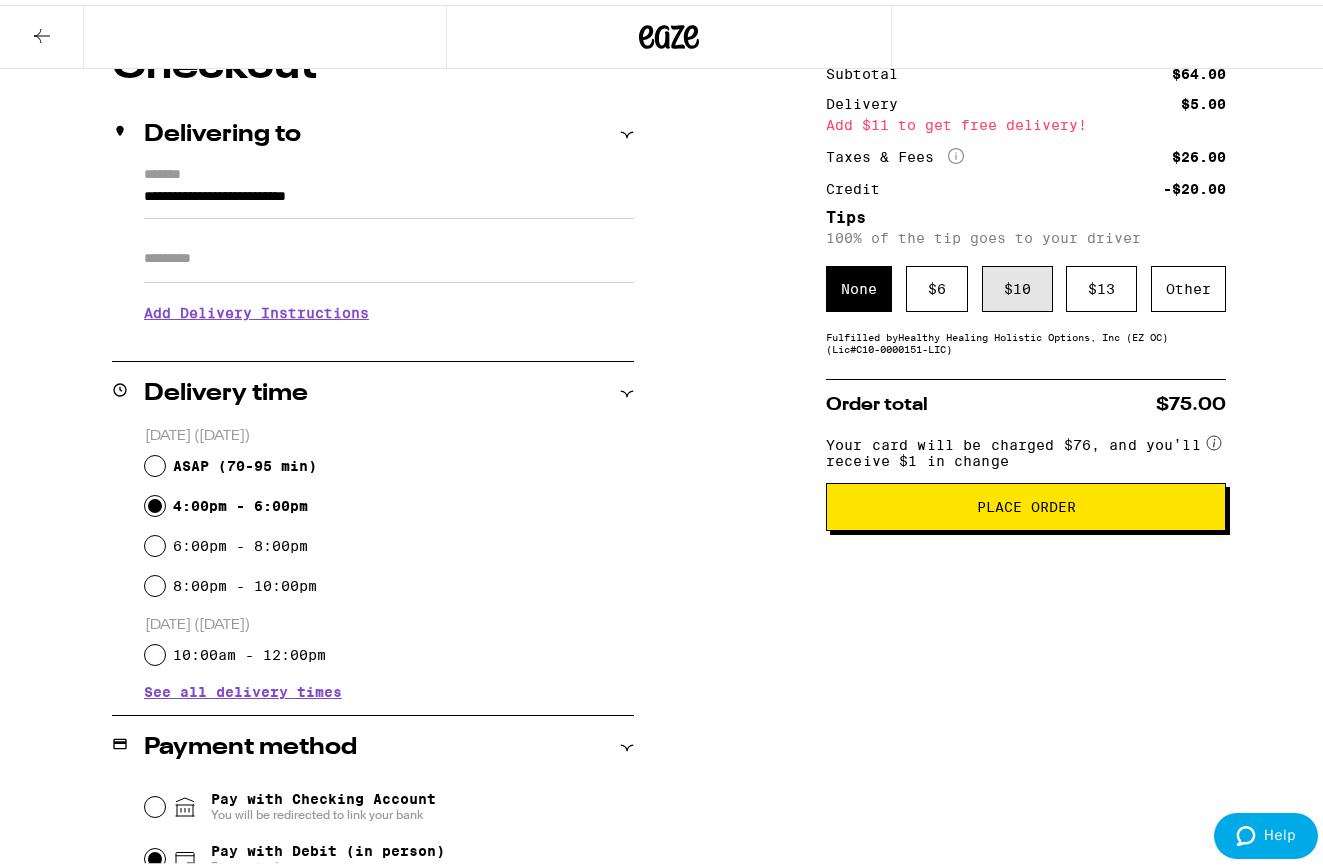 click on "$ 10" at bounding box center (1017, 284) 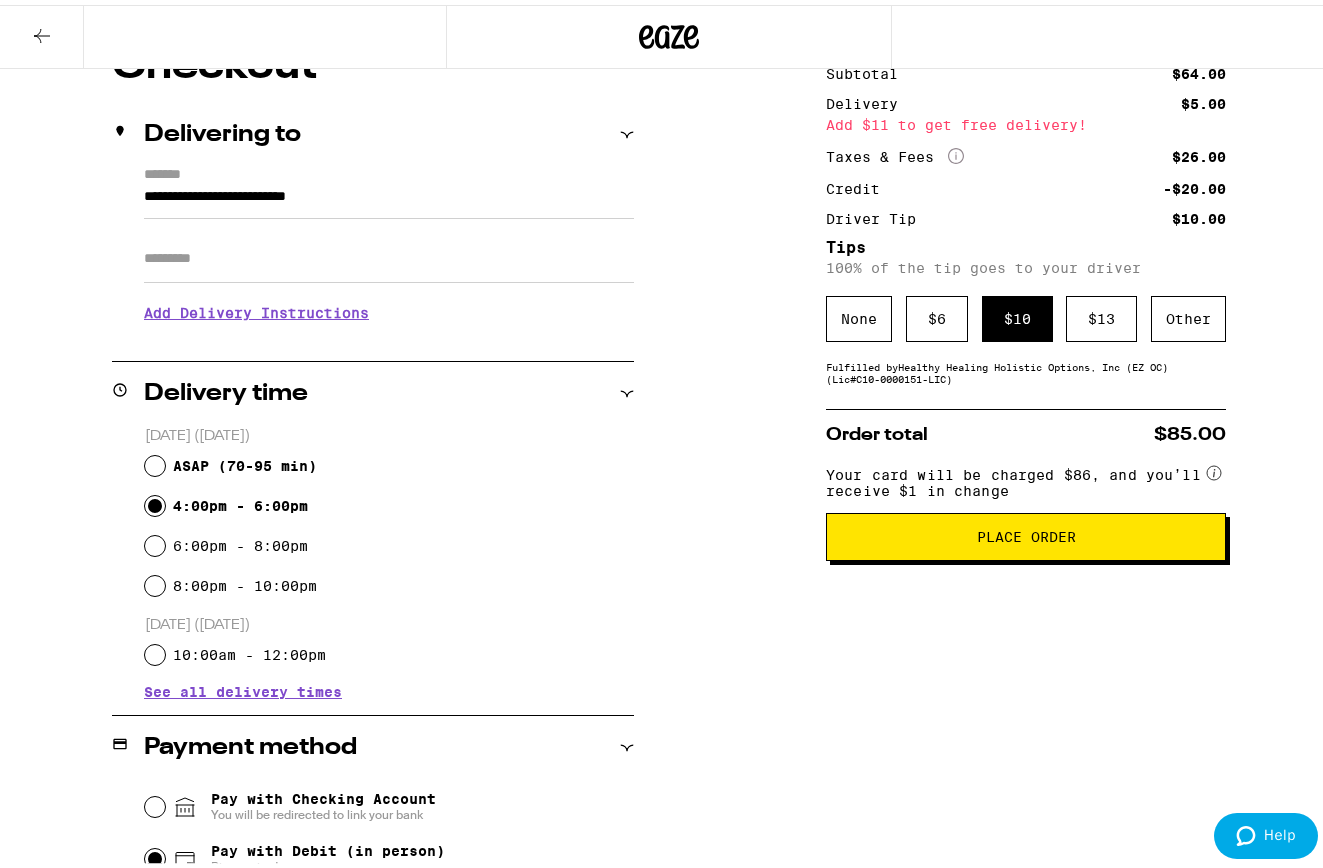 click on "Place Order" at bounding box center [1026, 532] 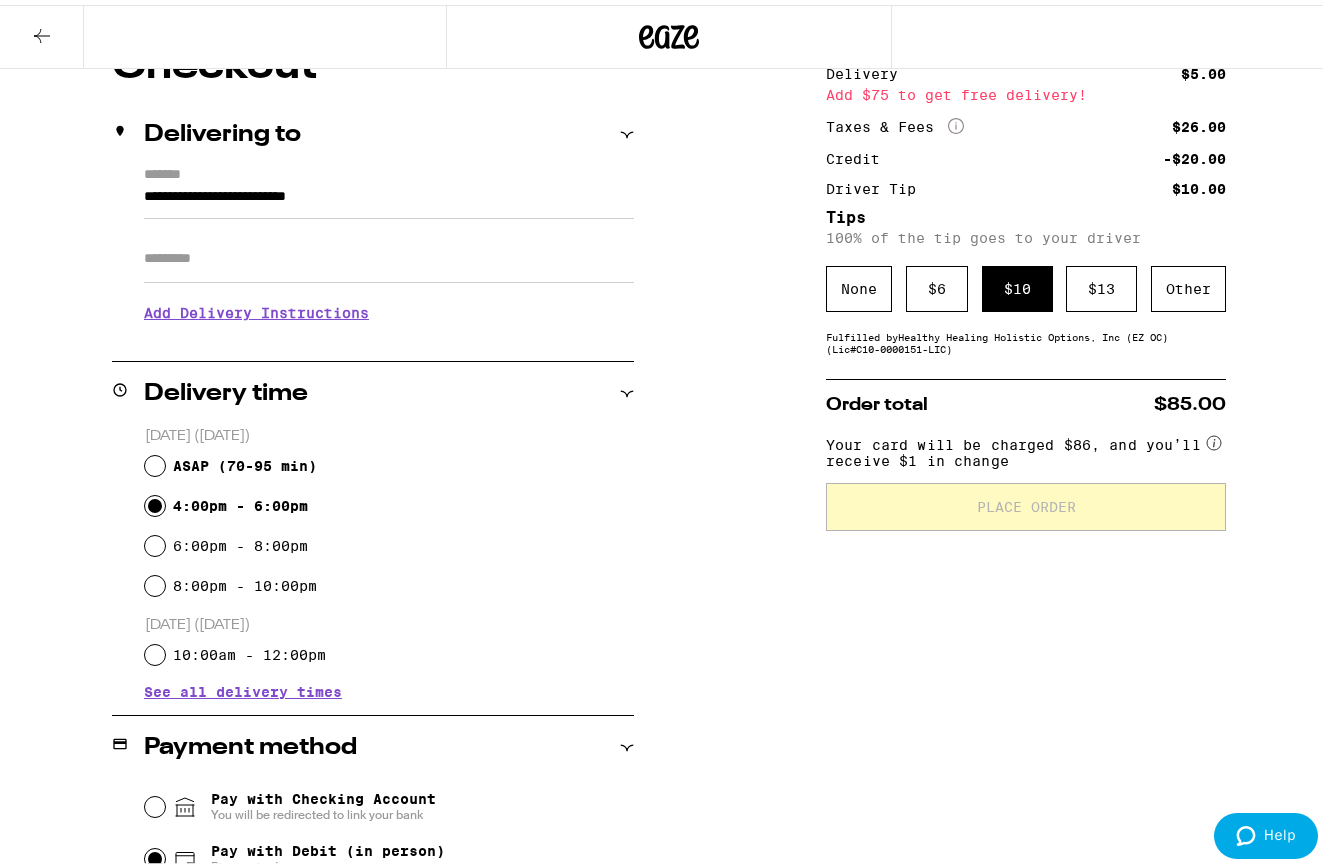 scroll, scrollTop: 0, scrollLeft: 0, axis: both 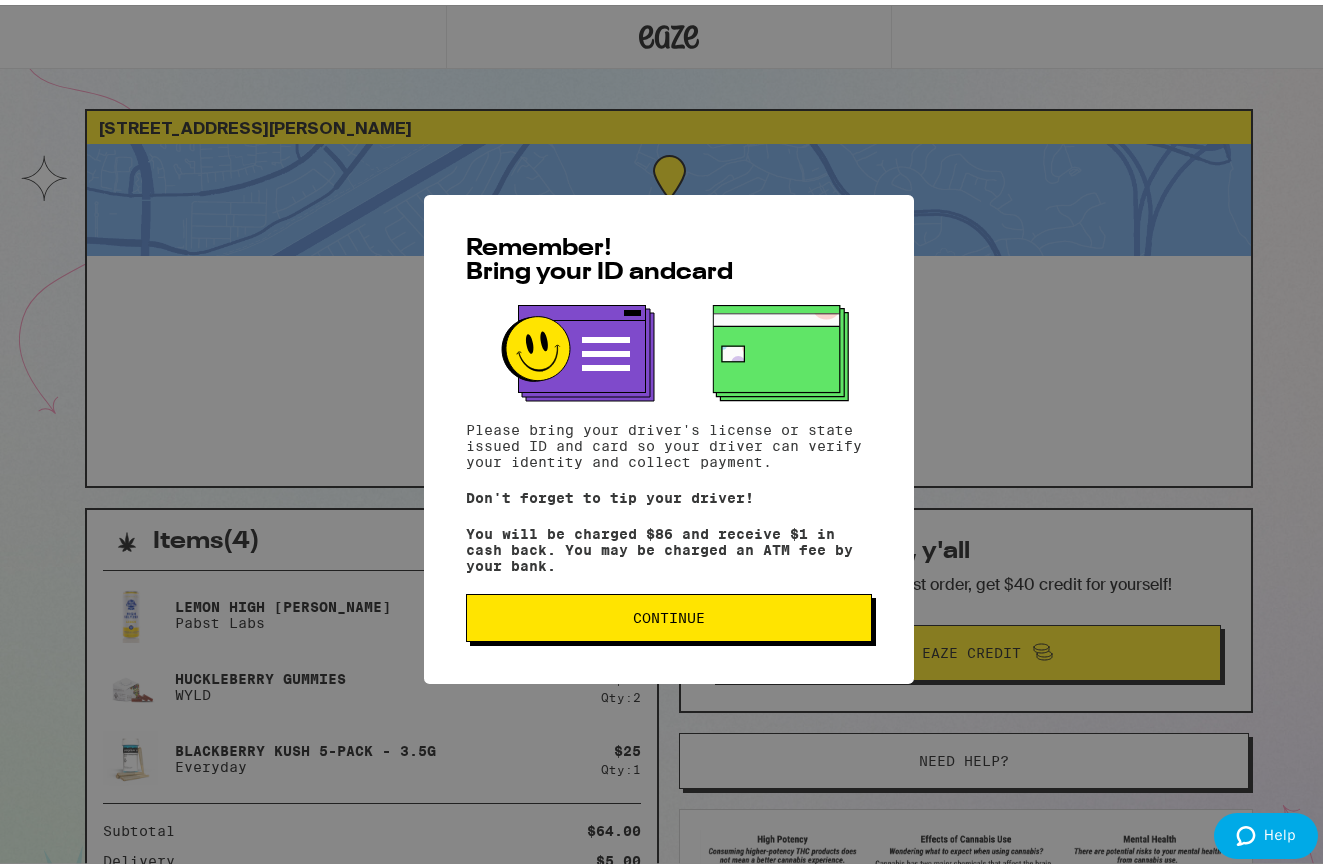 click on "Continue" at bounding box center (669, 613) 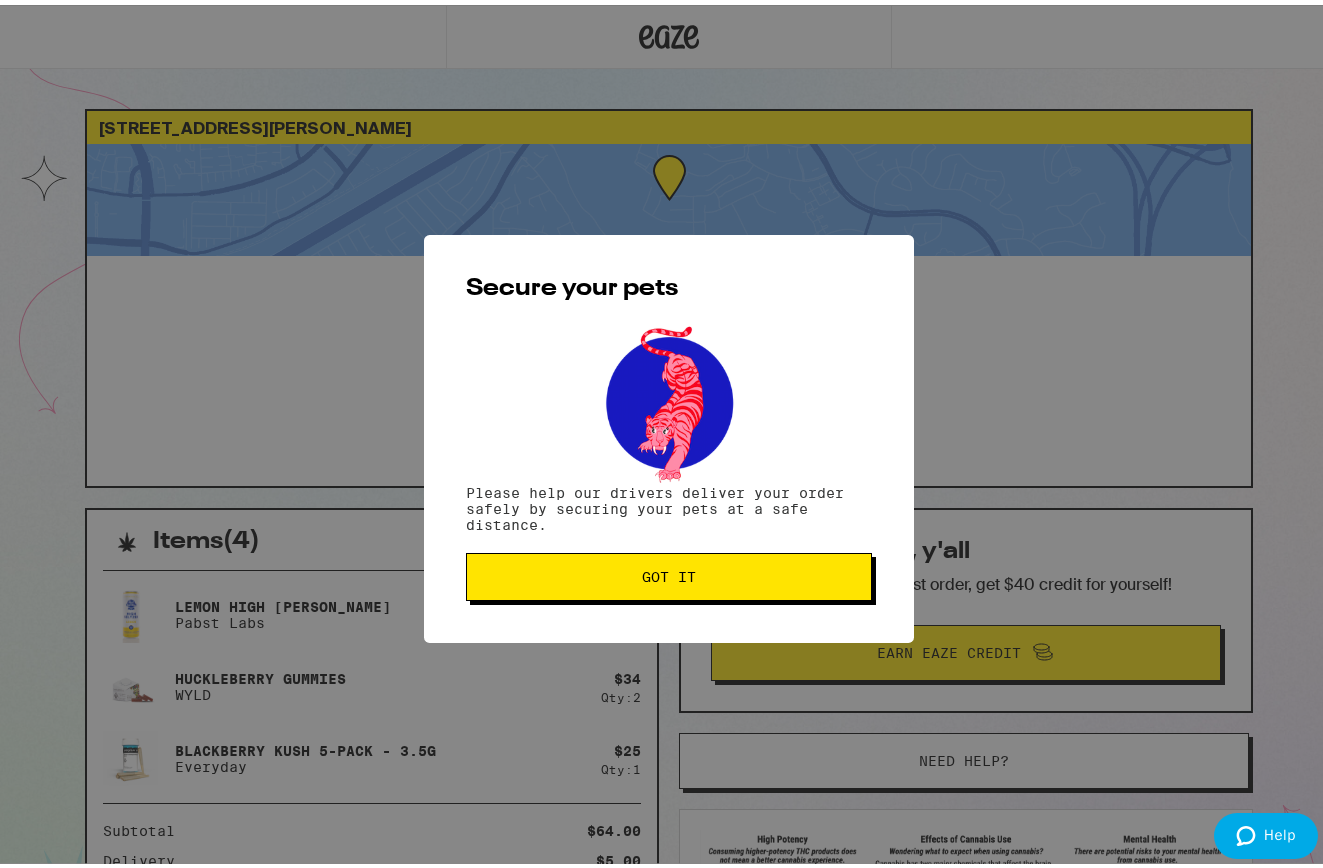 click on "Got it" at bounding box center [669, 572] 